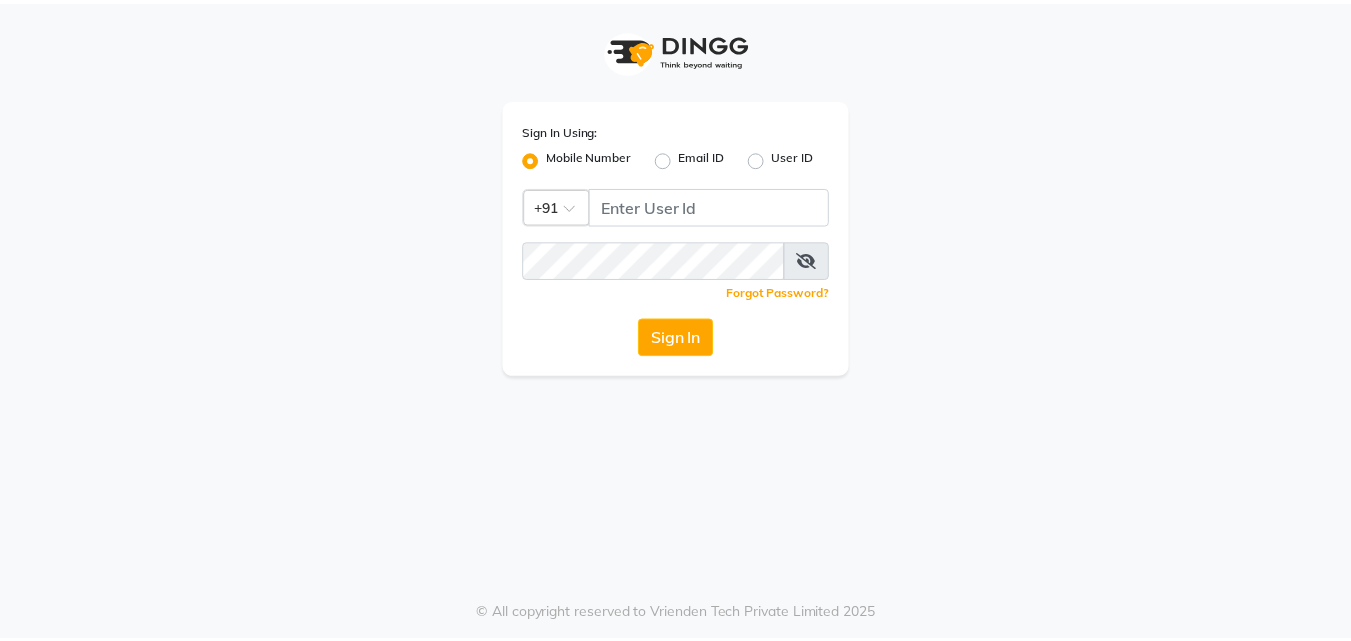 scroll, scrollTop: 0, scrollLeft: 0, axis: both 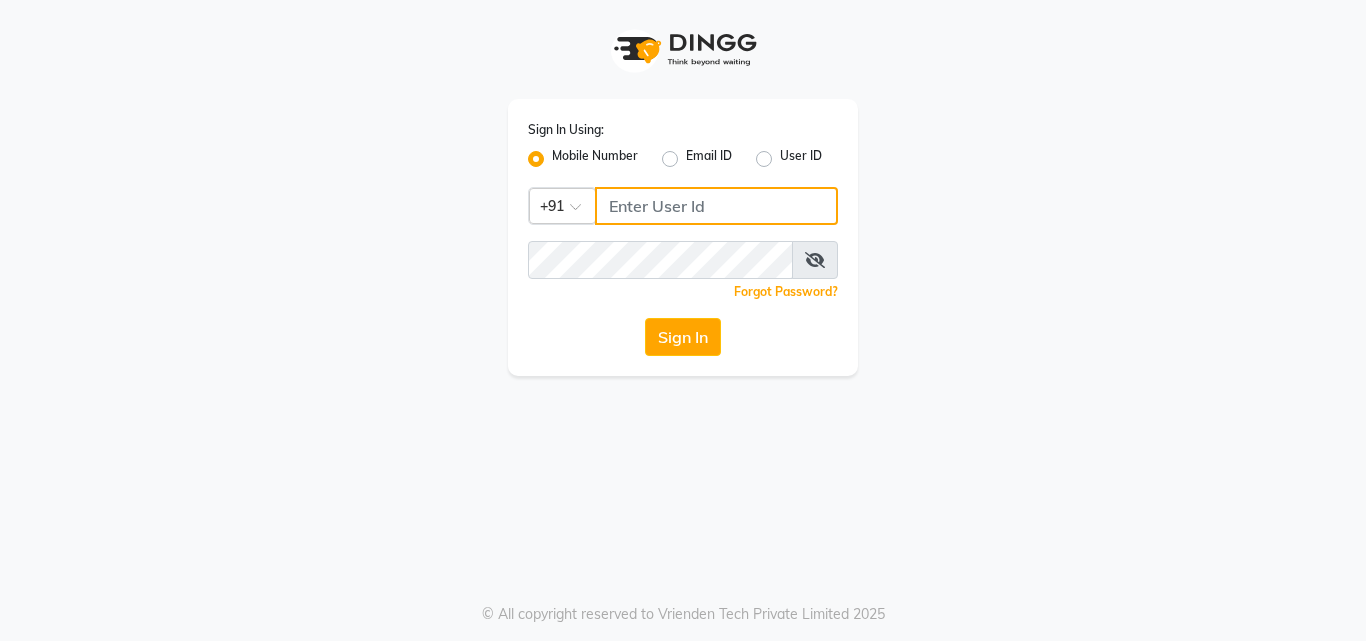 click 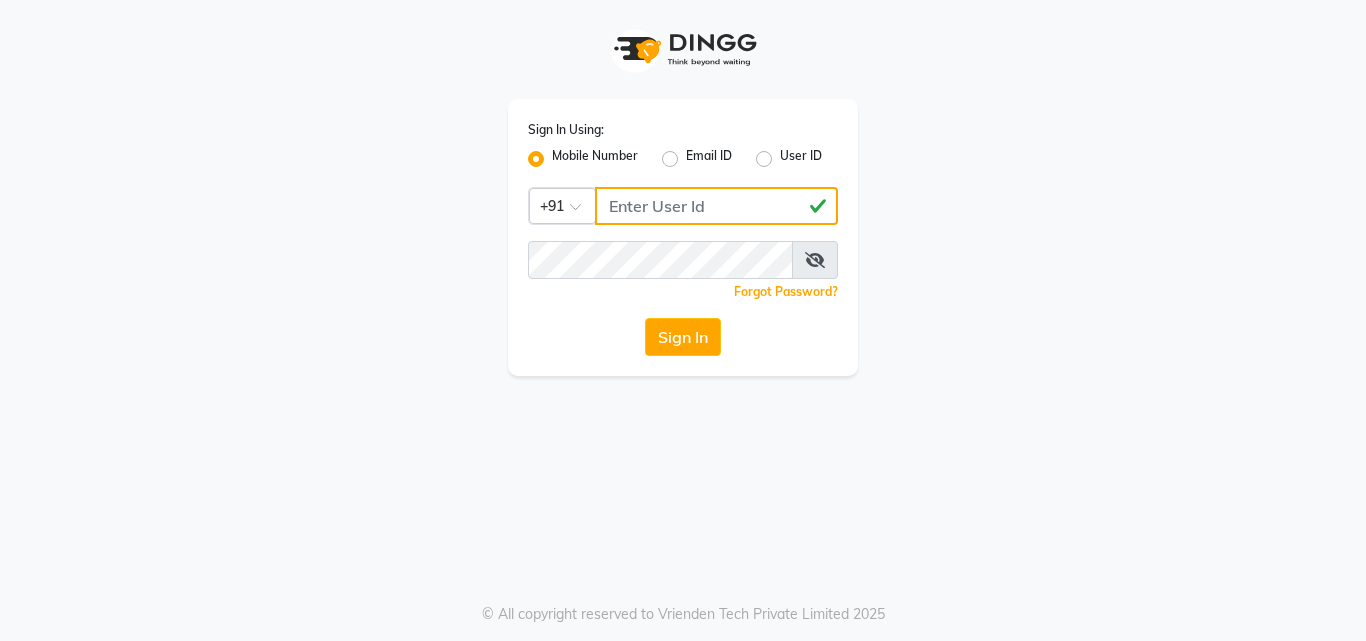 type on "8310906891" 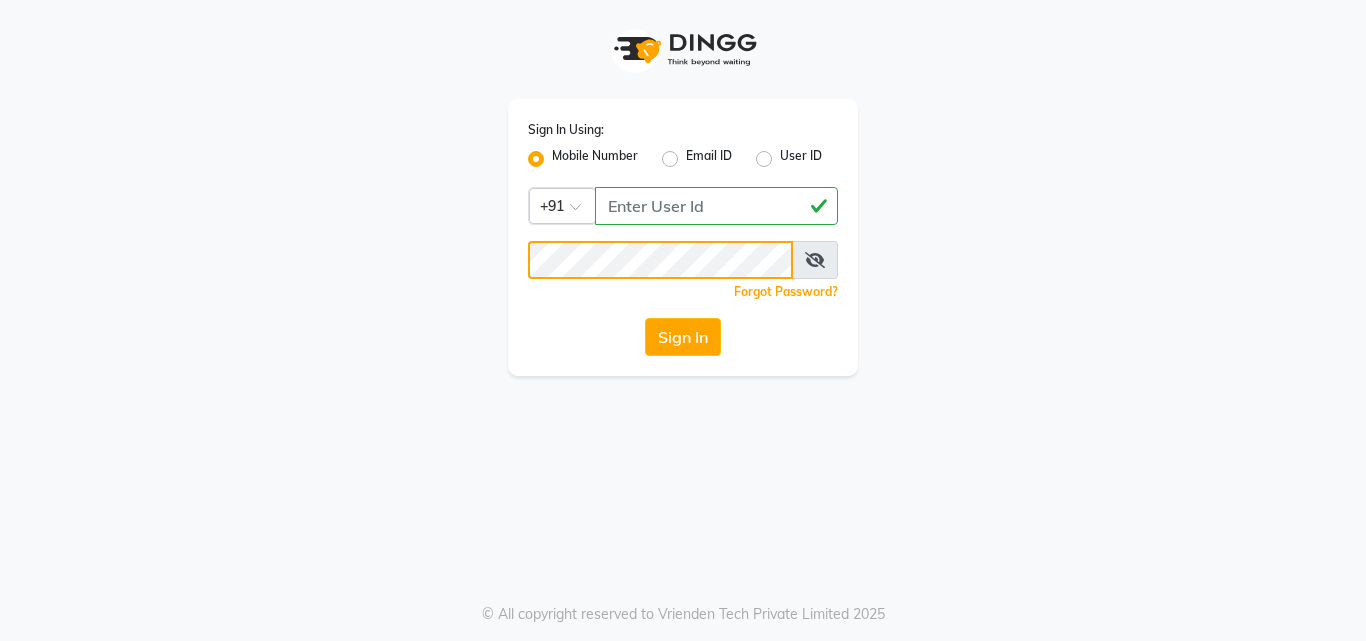click on "Sign In" 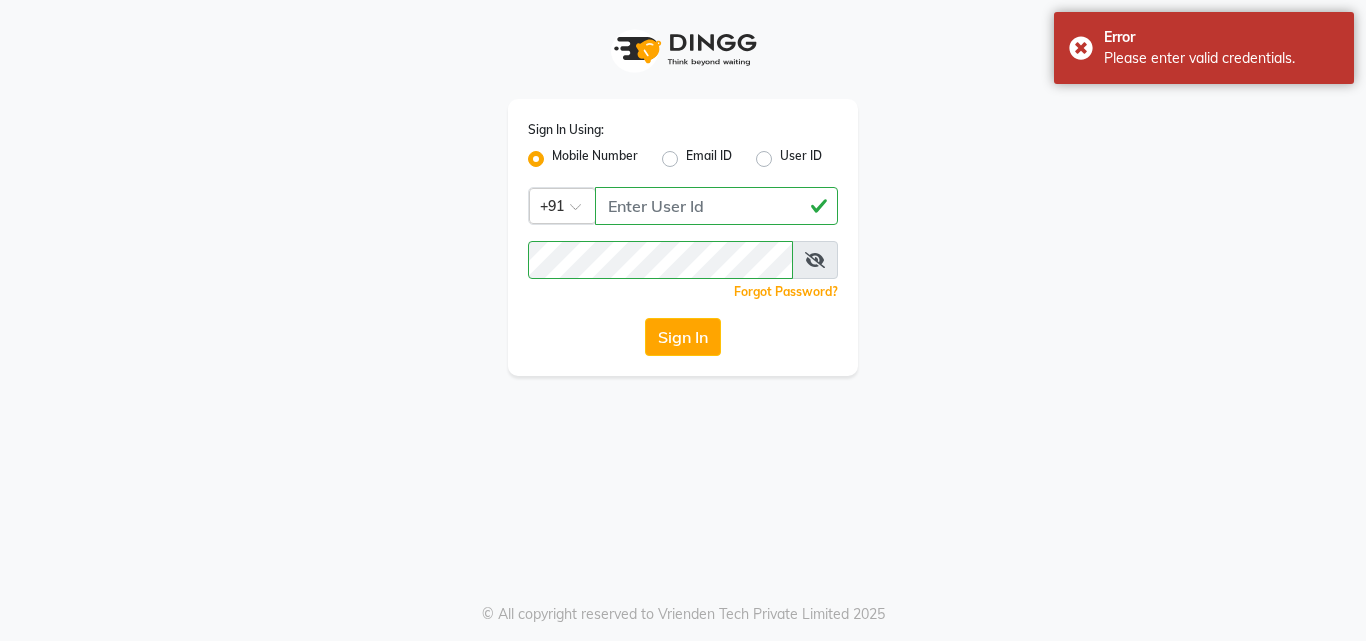 click at bounding box center (815, 260) 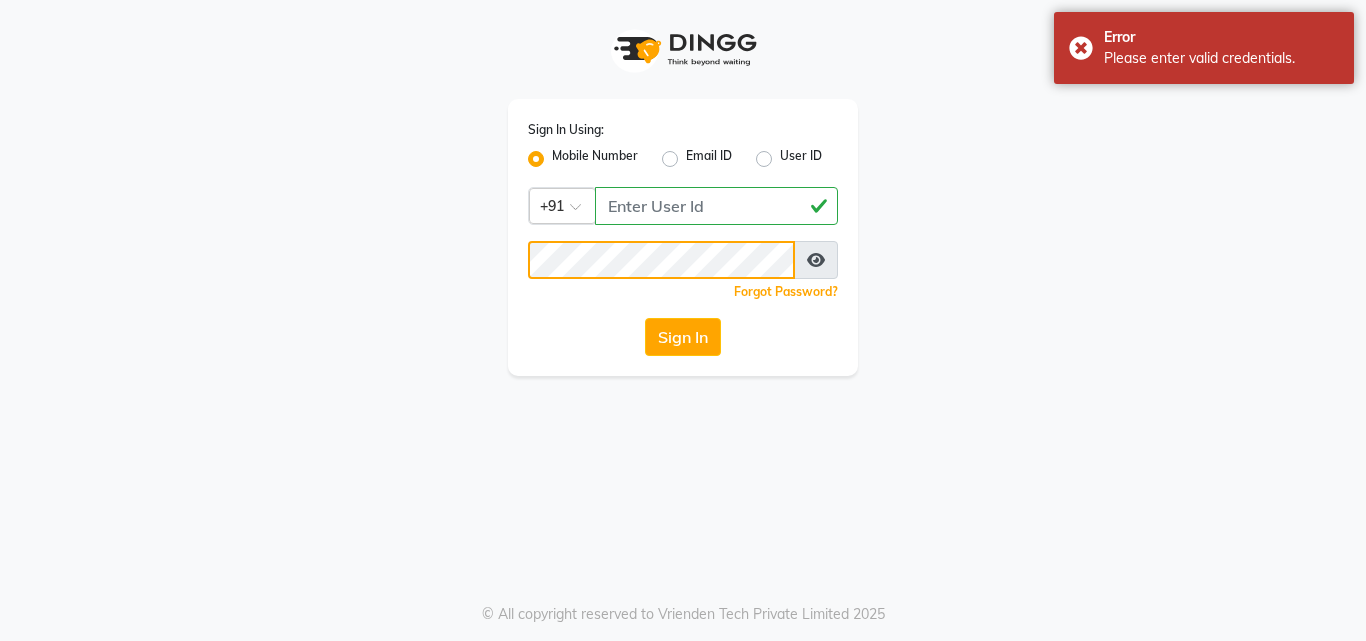 click on "Sign In" 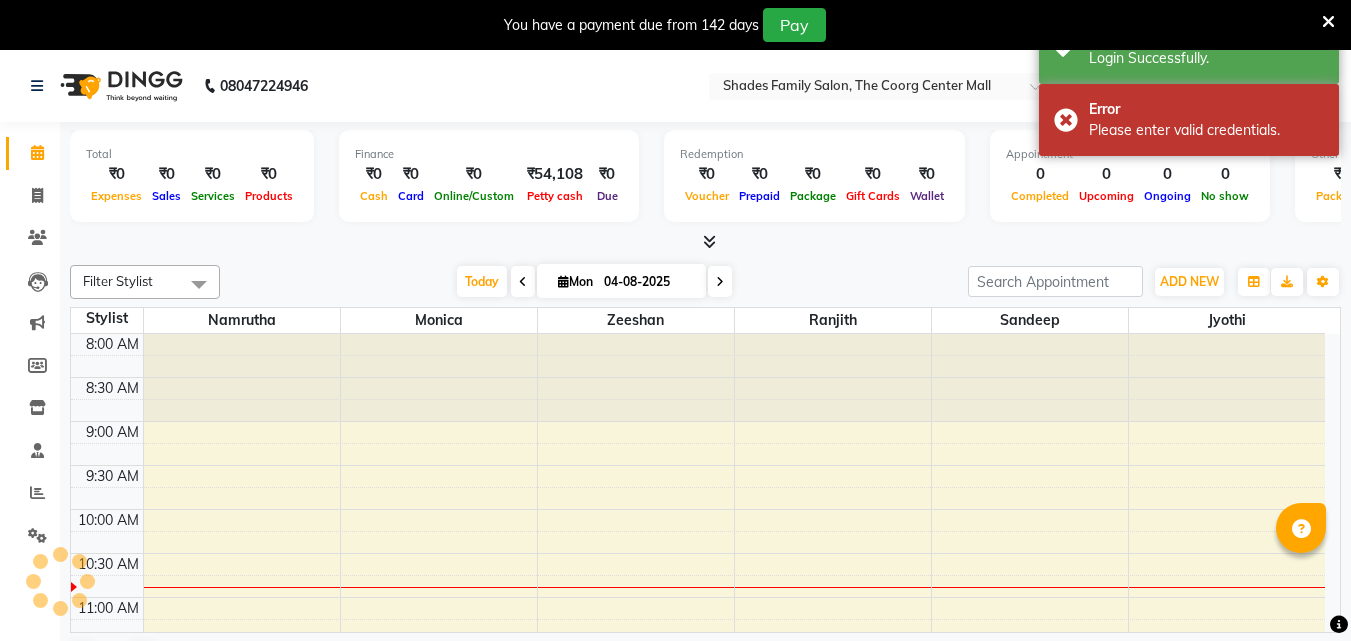 scroll, scrollTop: 0, scrollLeft: 0, axis: both 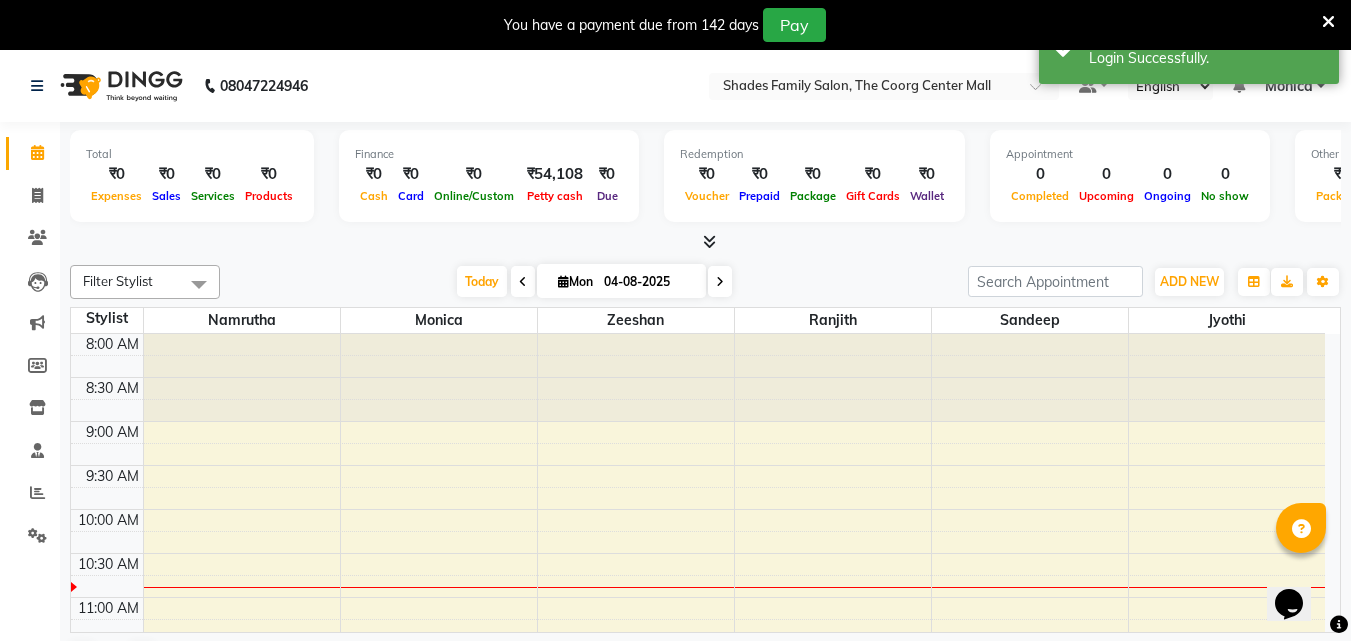 click at bounding box center [1328, 22] 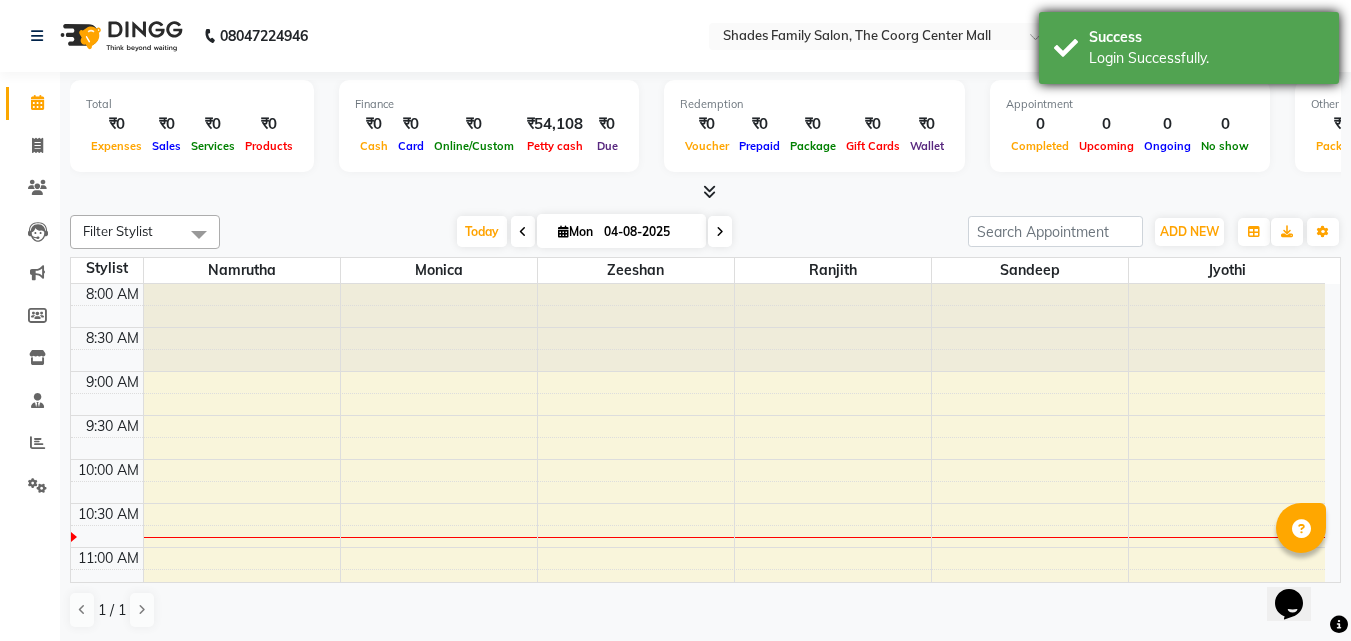click on "Success   Login Successfully." at bounding box center (1189, 48) 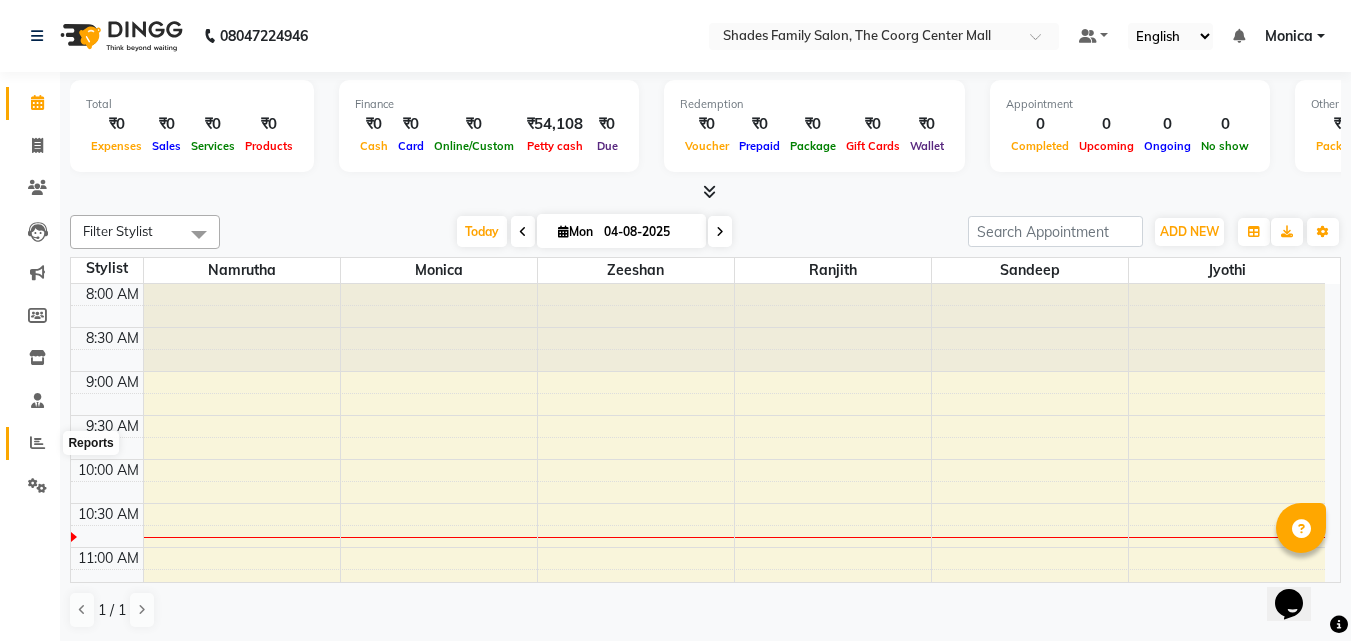 click 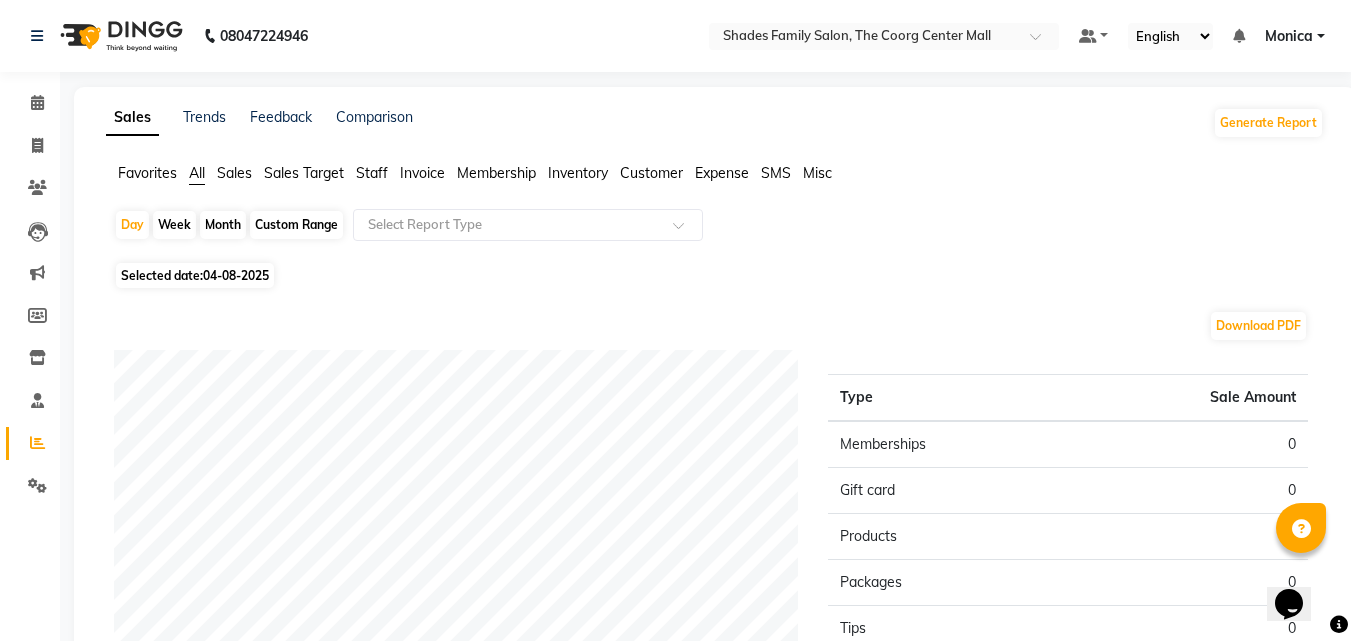 click on "Selected date:  04-08-2025" 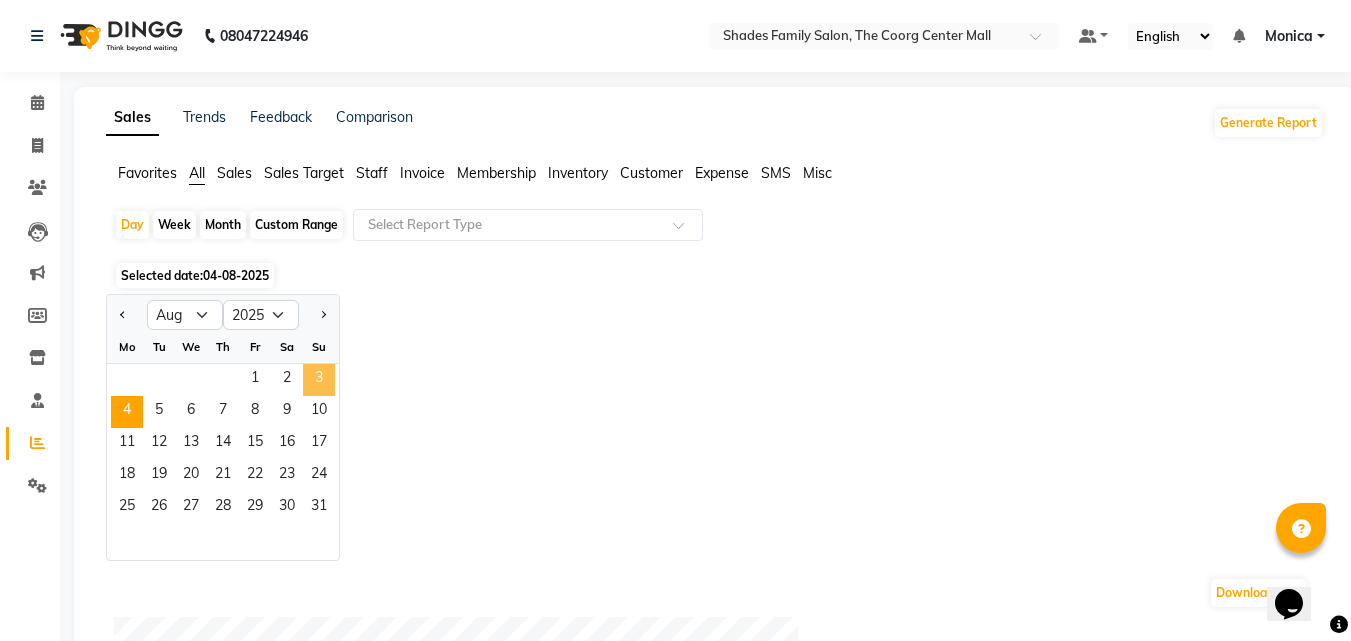 click on "3" 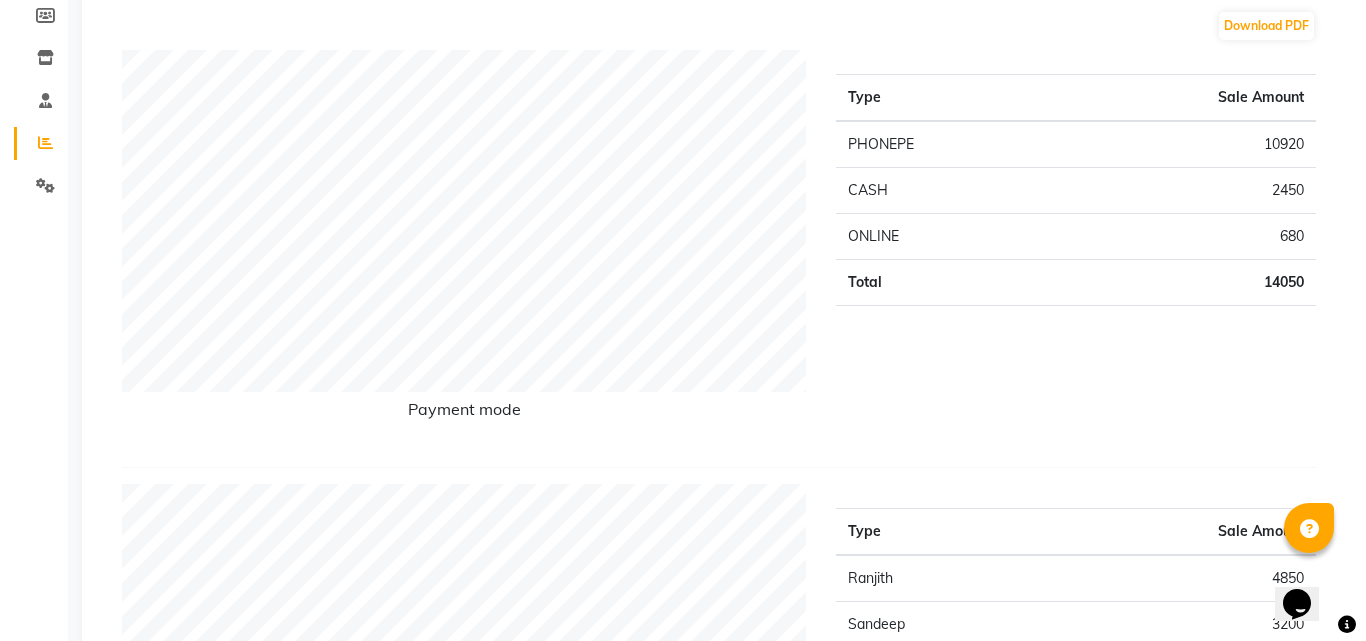 scroll, scrollTop: 0, scrollLeft: 0, axis: both 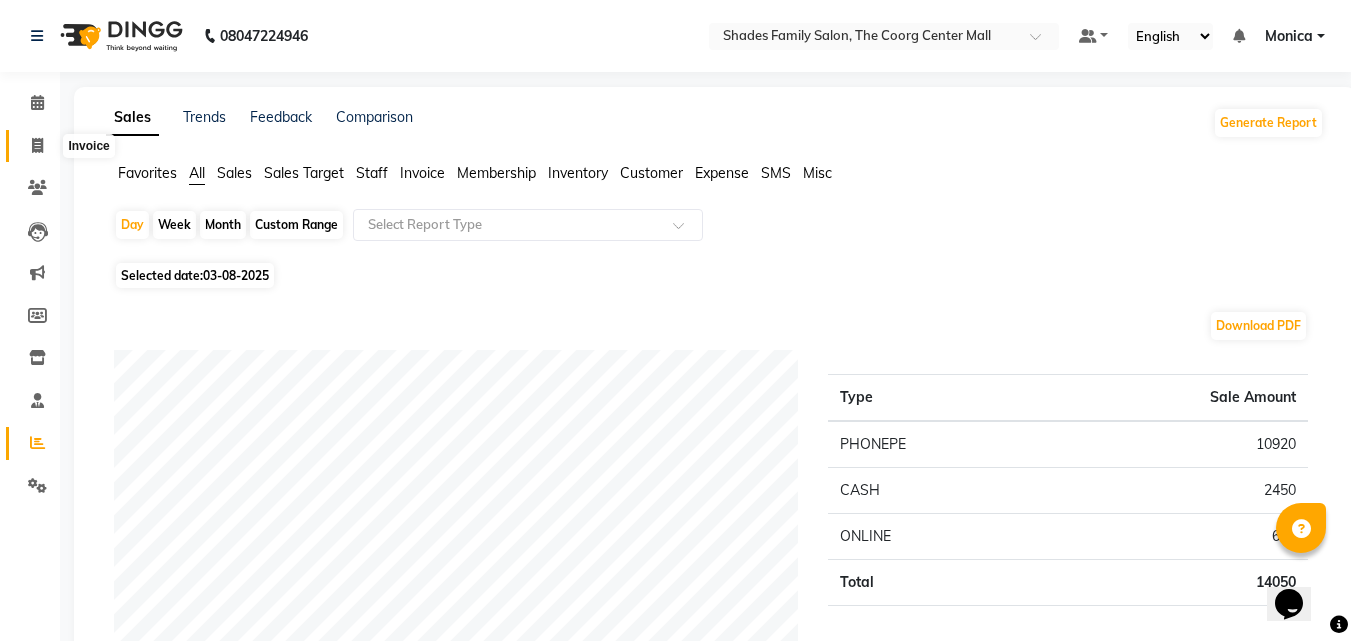 click 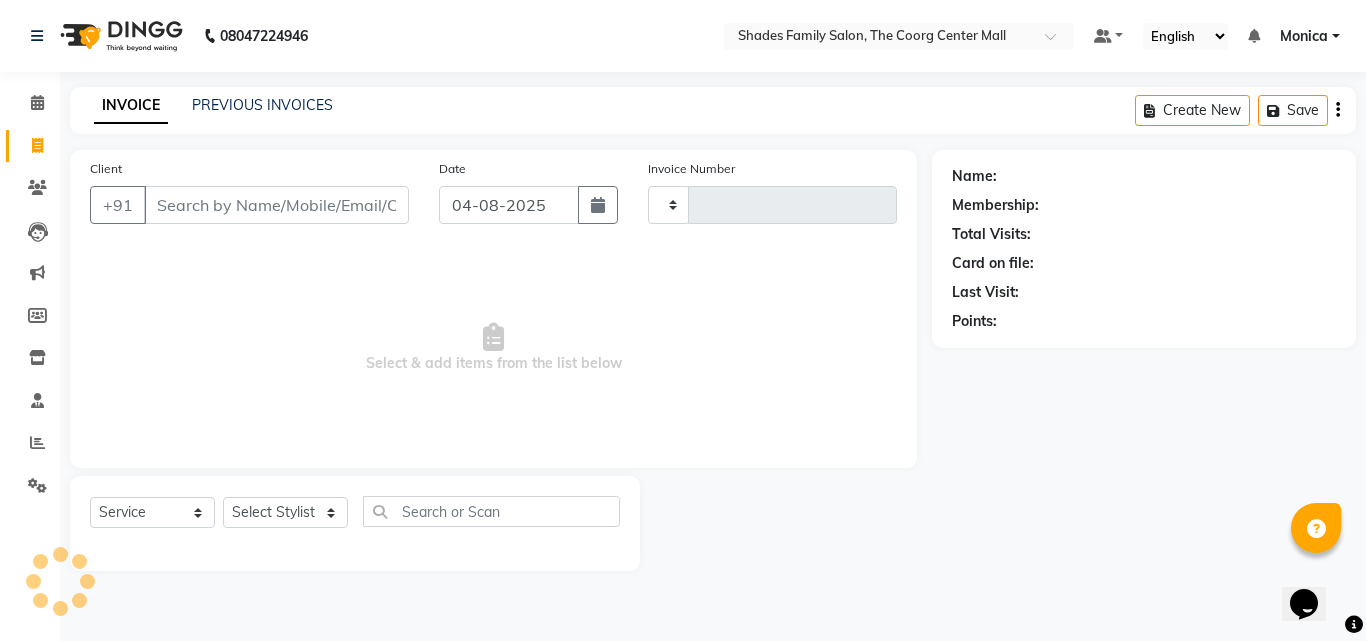 type on "1504" 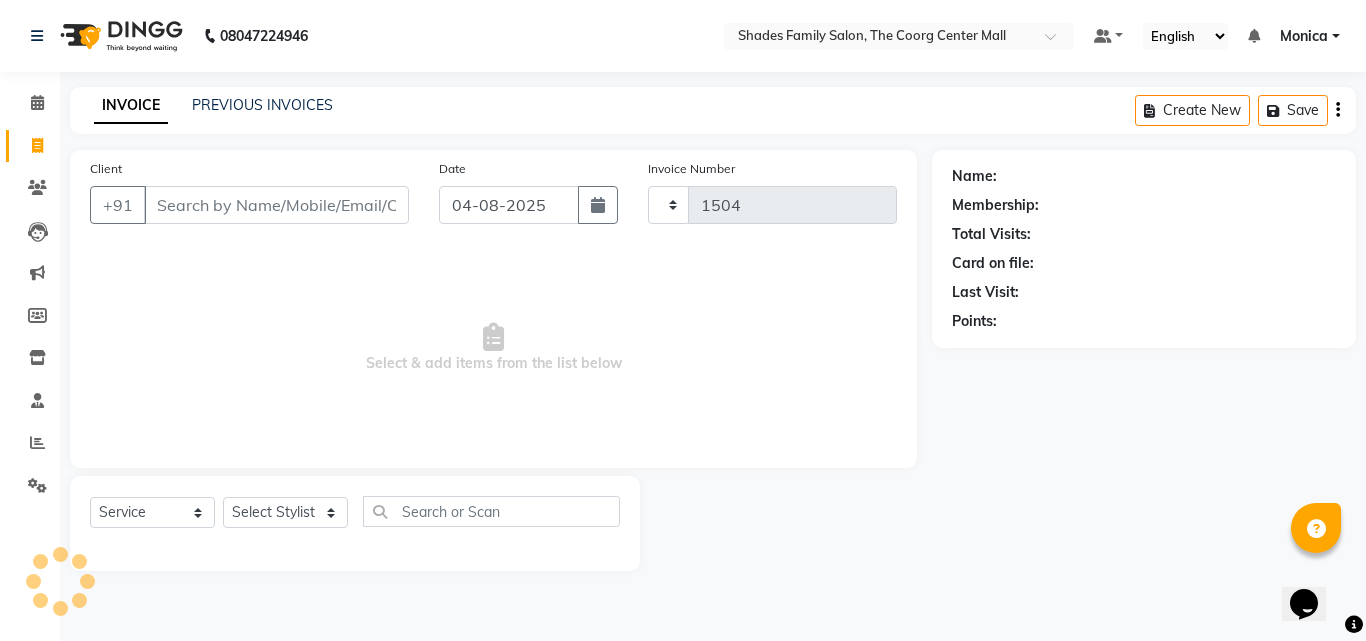 select on "7447" 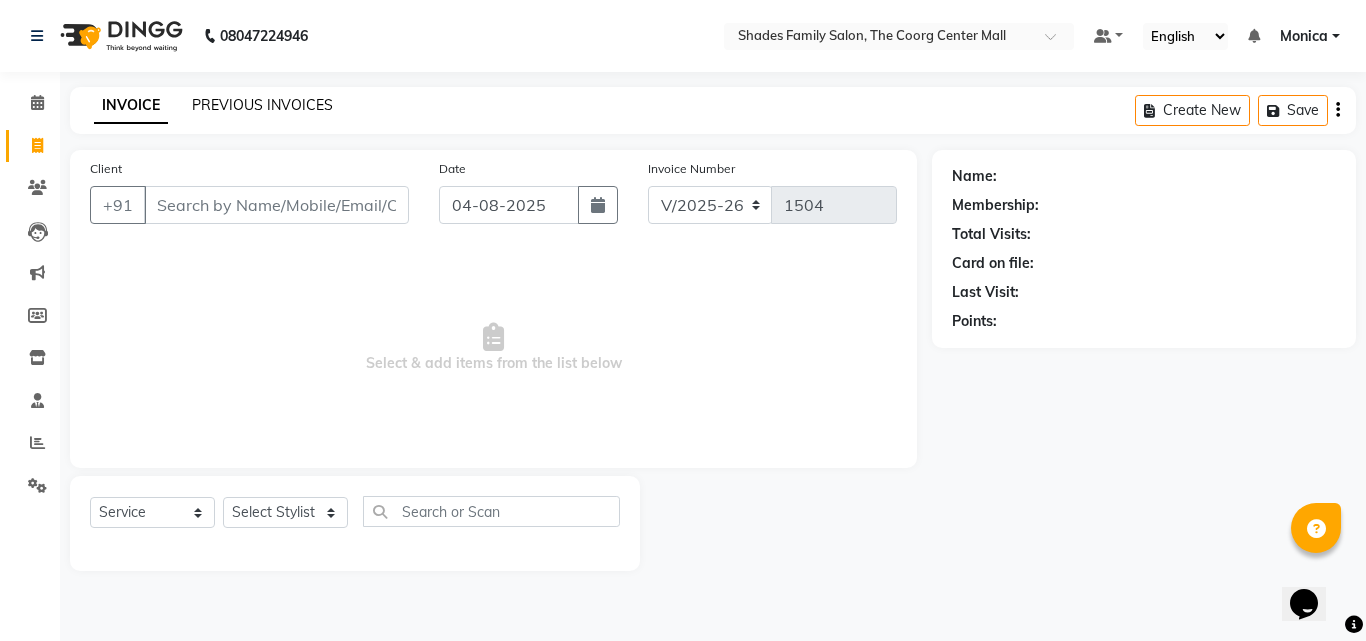 click on "PREVIOUS INVOICES" 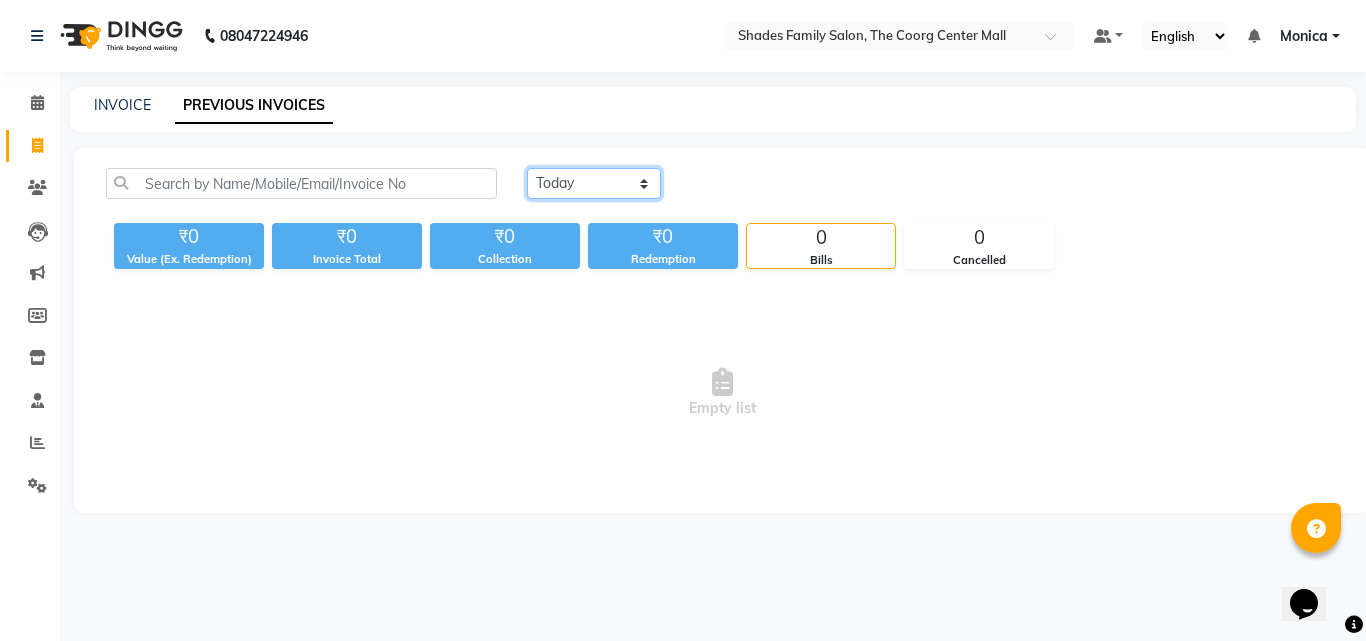 click on "Today Yesterday Custom Range" 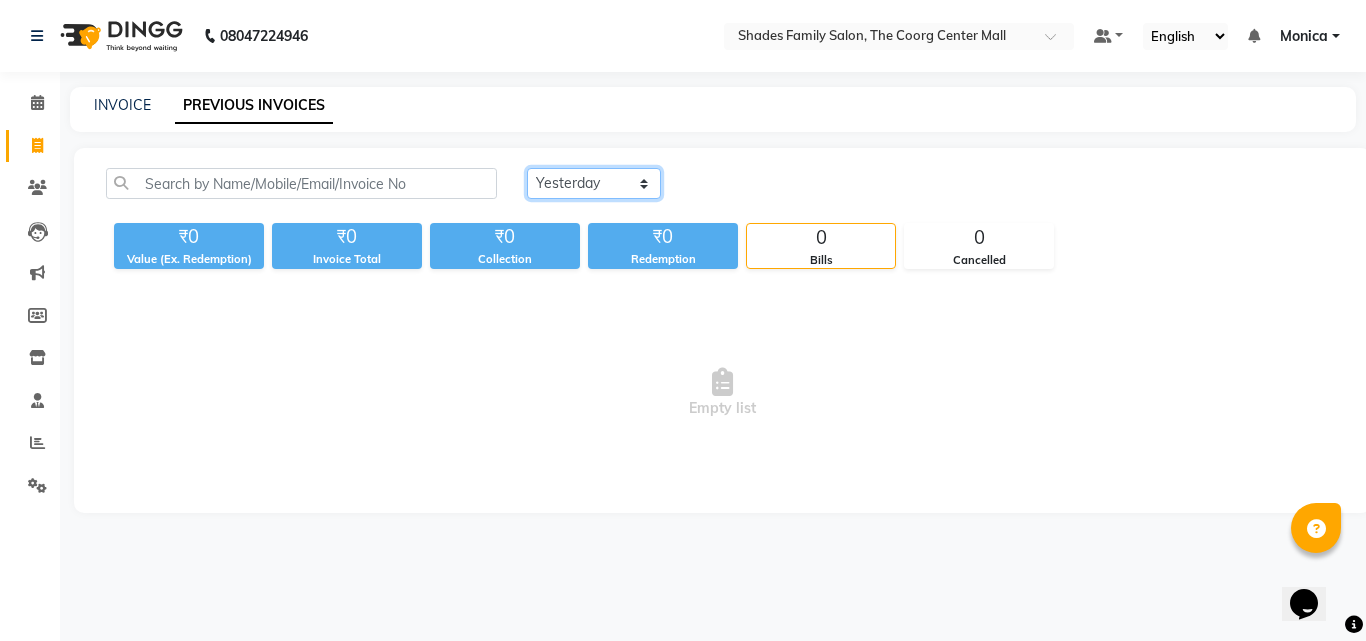 click on "Today Yesterday Custom Range" 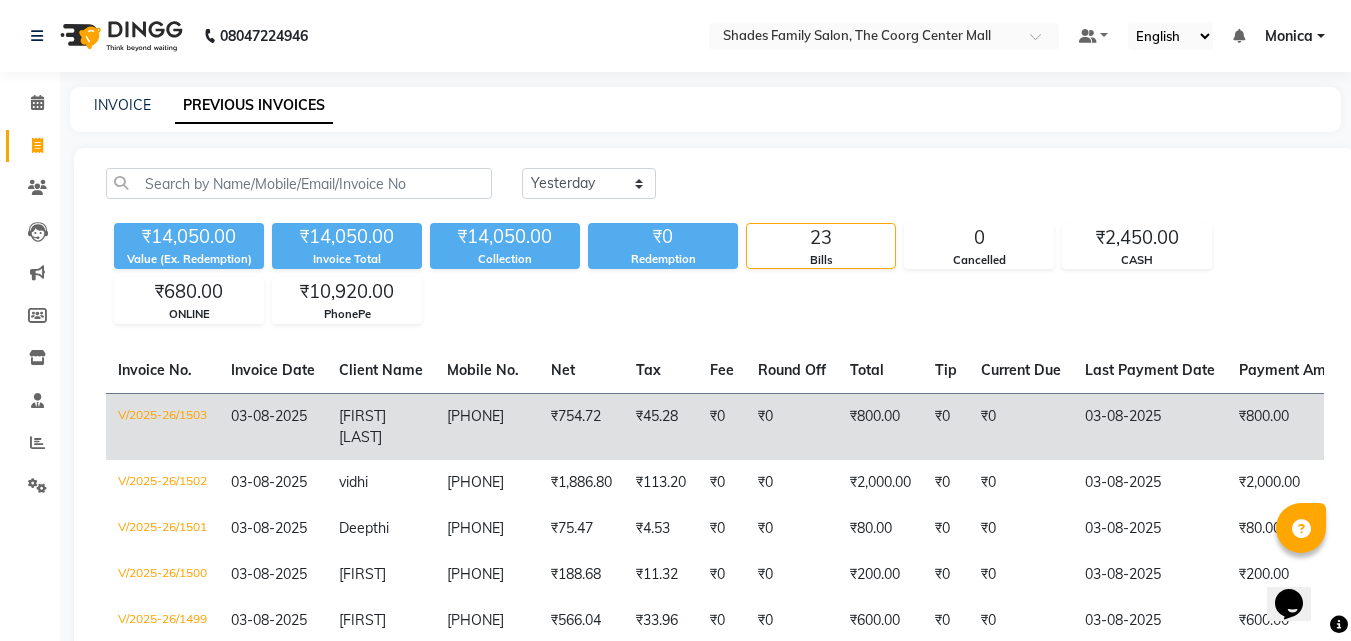 click on "Disha A R" 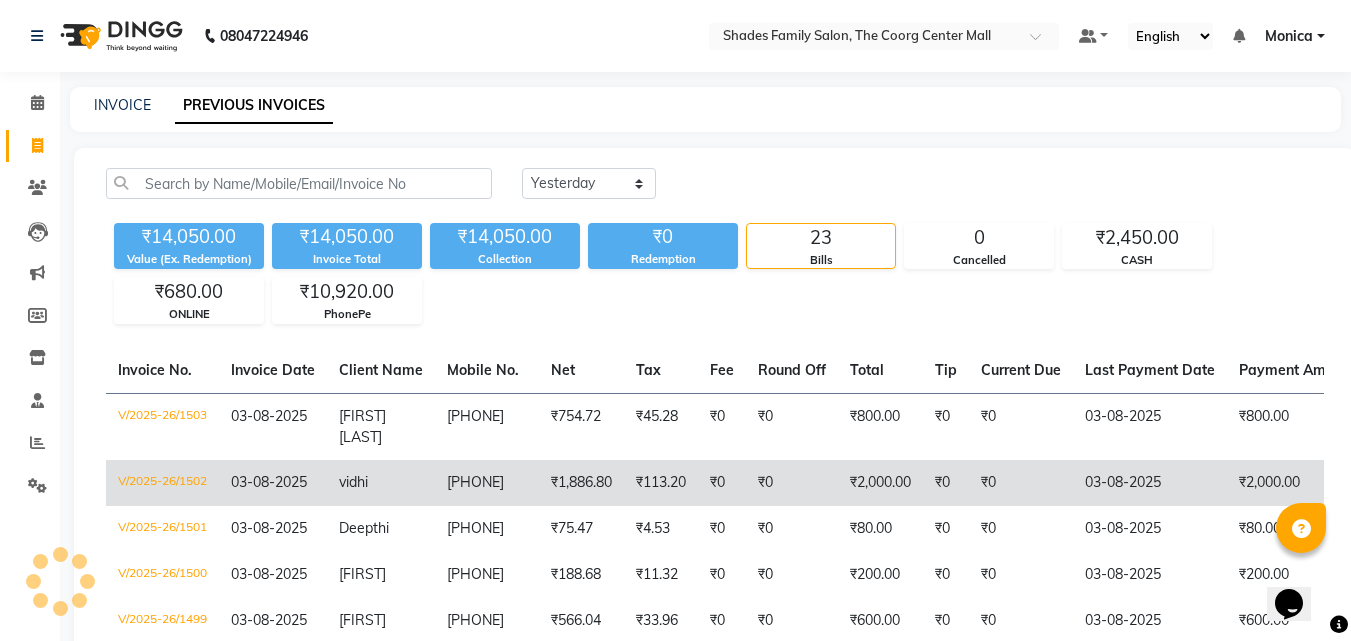 click on "vidhi" 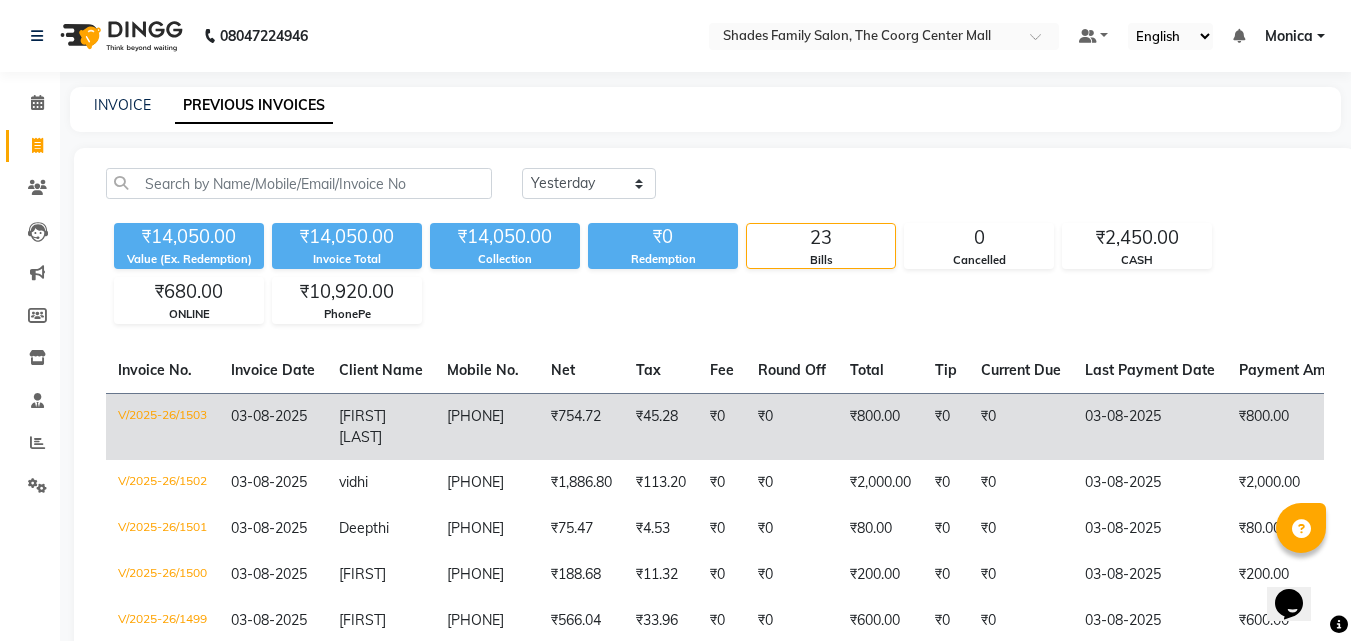 click on "Disha A R" 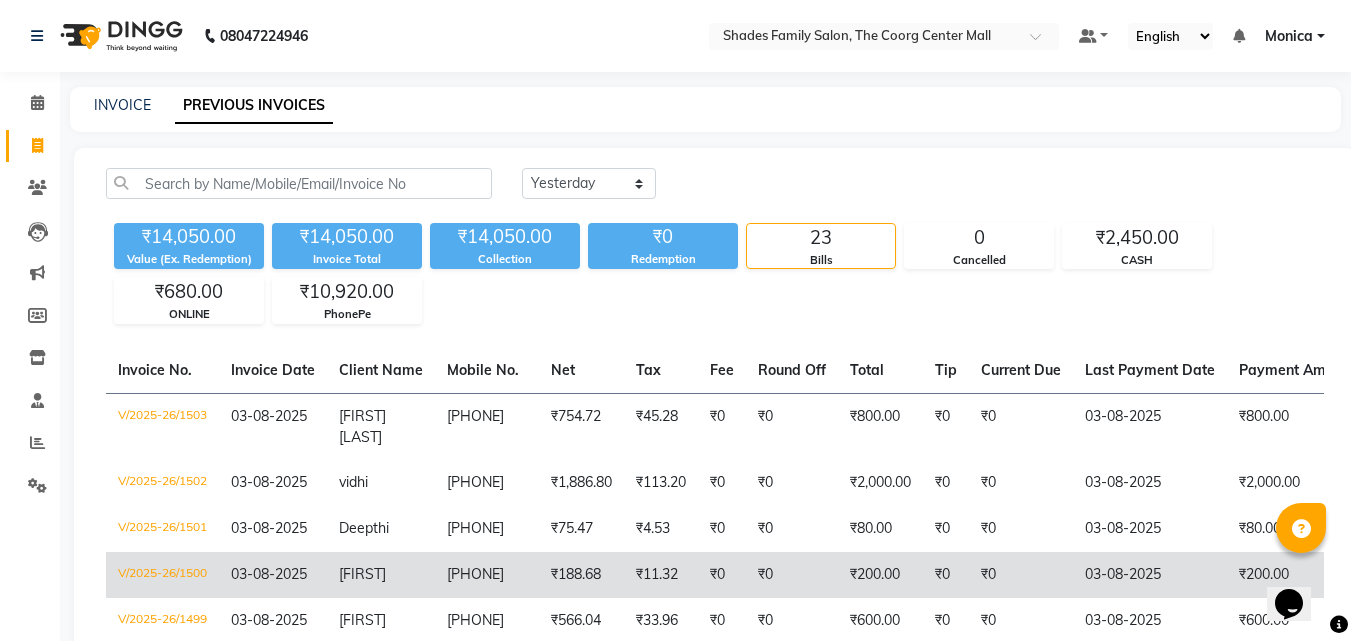 click on "[FIRST]" 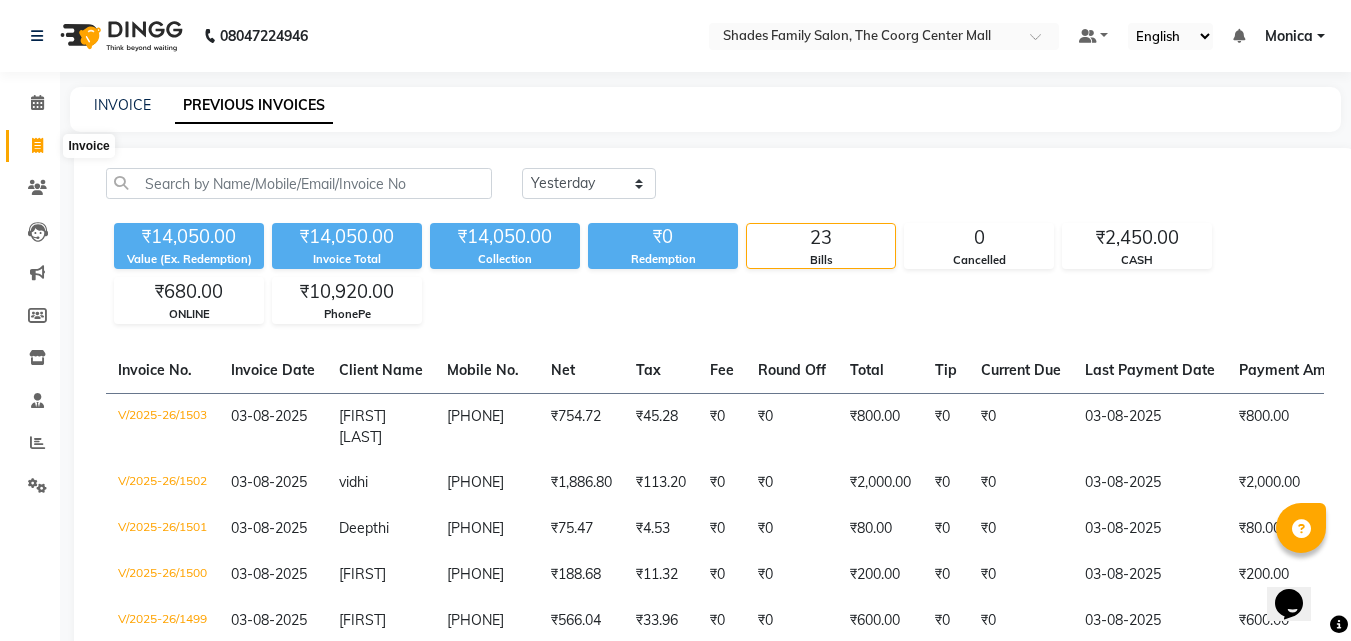 click 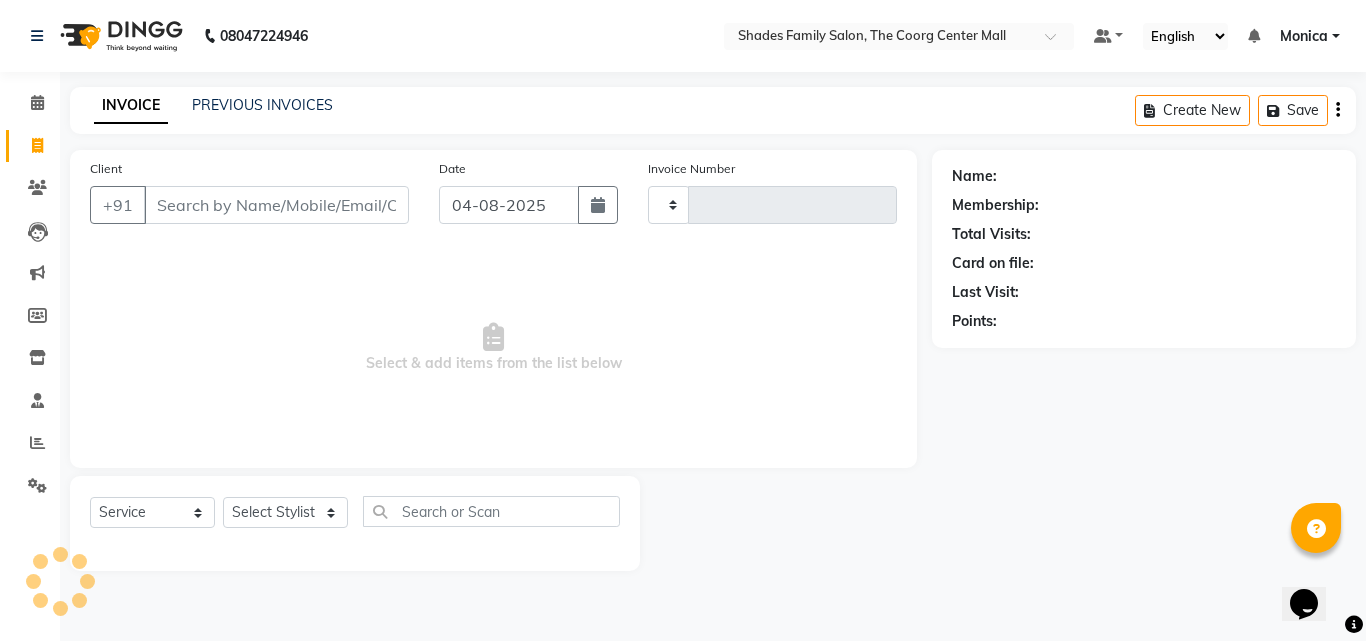 type on "1504" 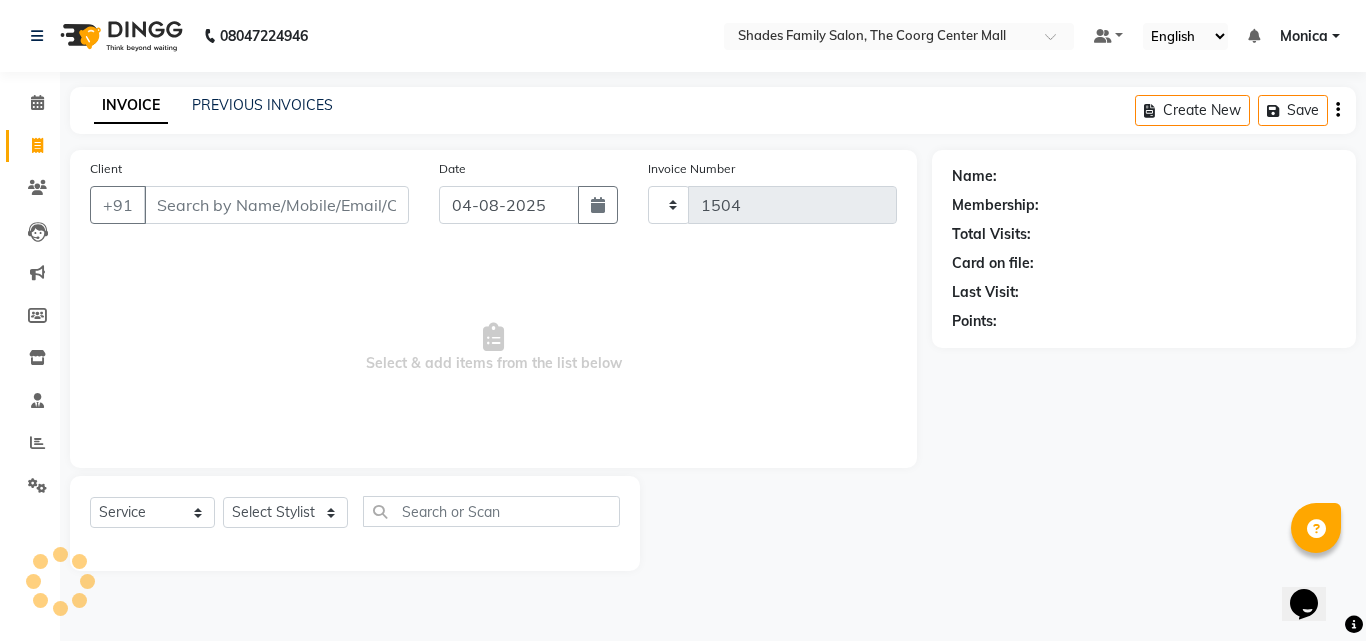 select on "7447" 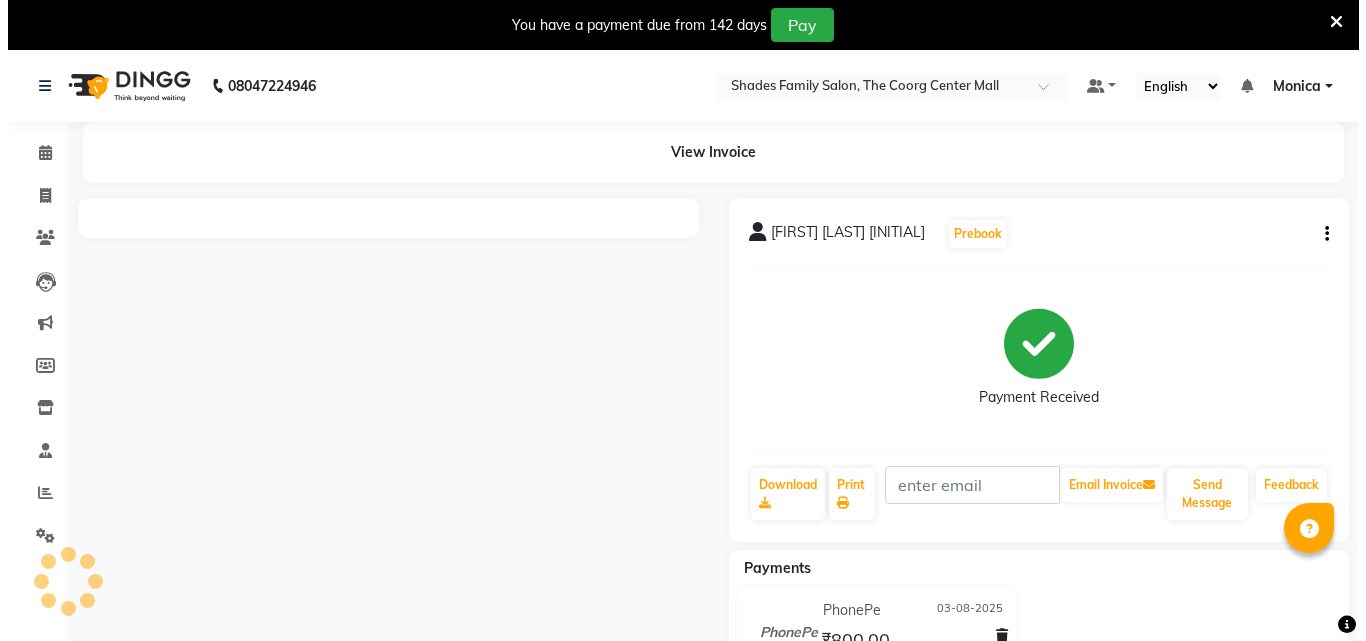 scroll, scrollTop: 0, scrollLeft: 0, axis: both 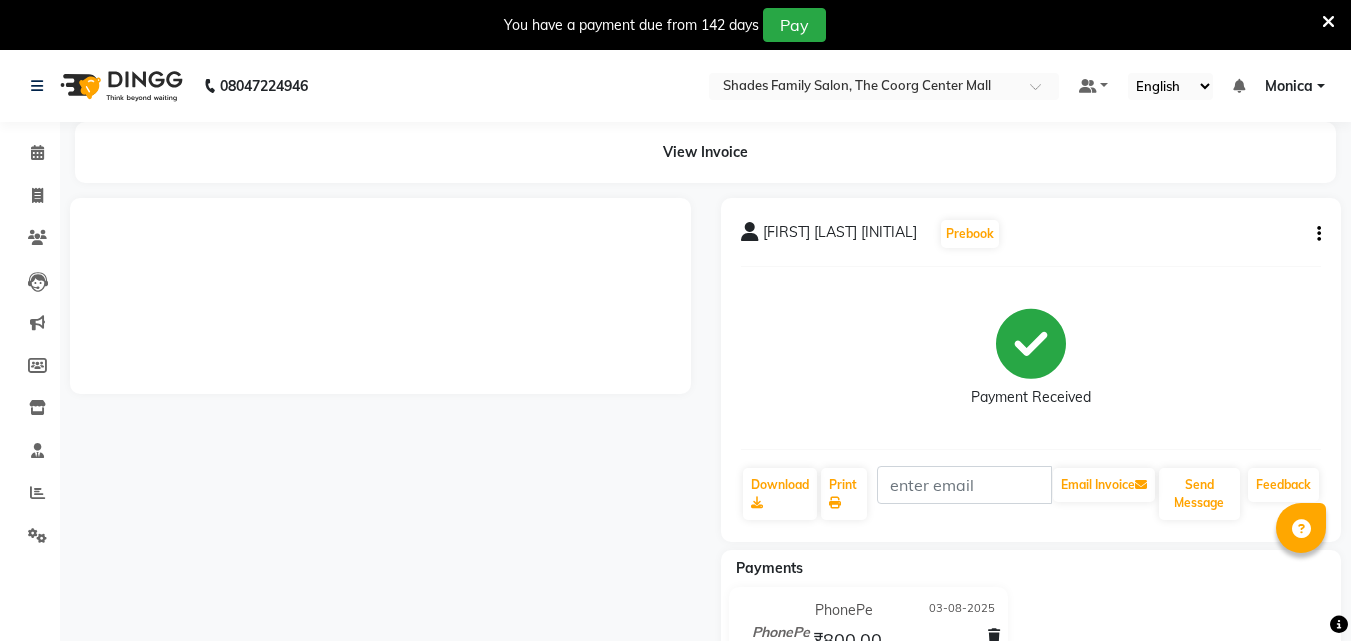 click at bounding box center (1328, 22) 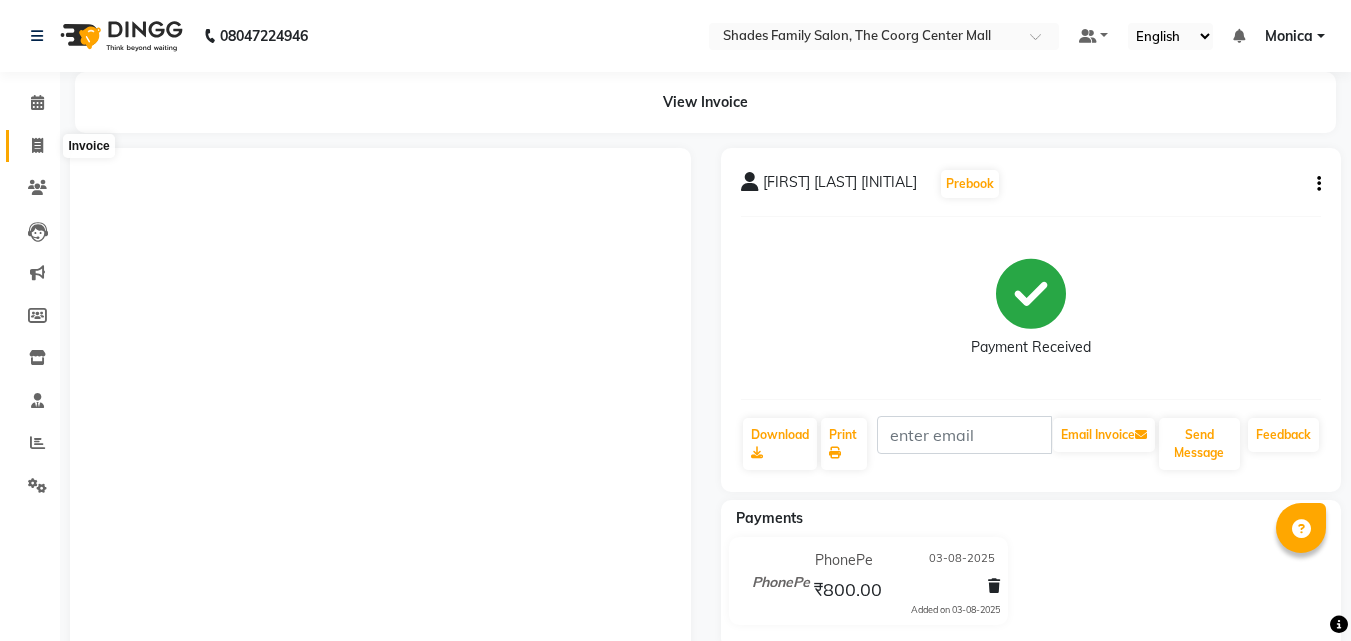 click 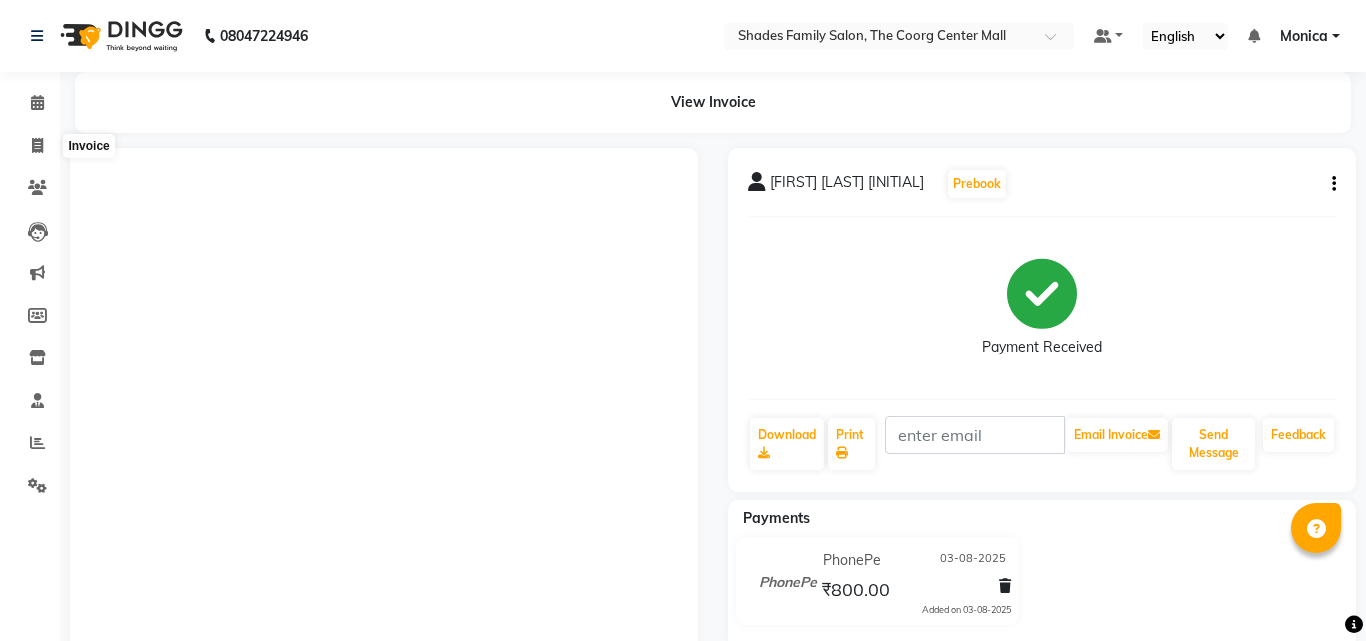 select on "service" 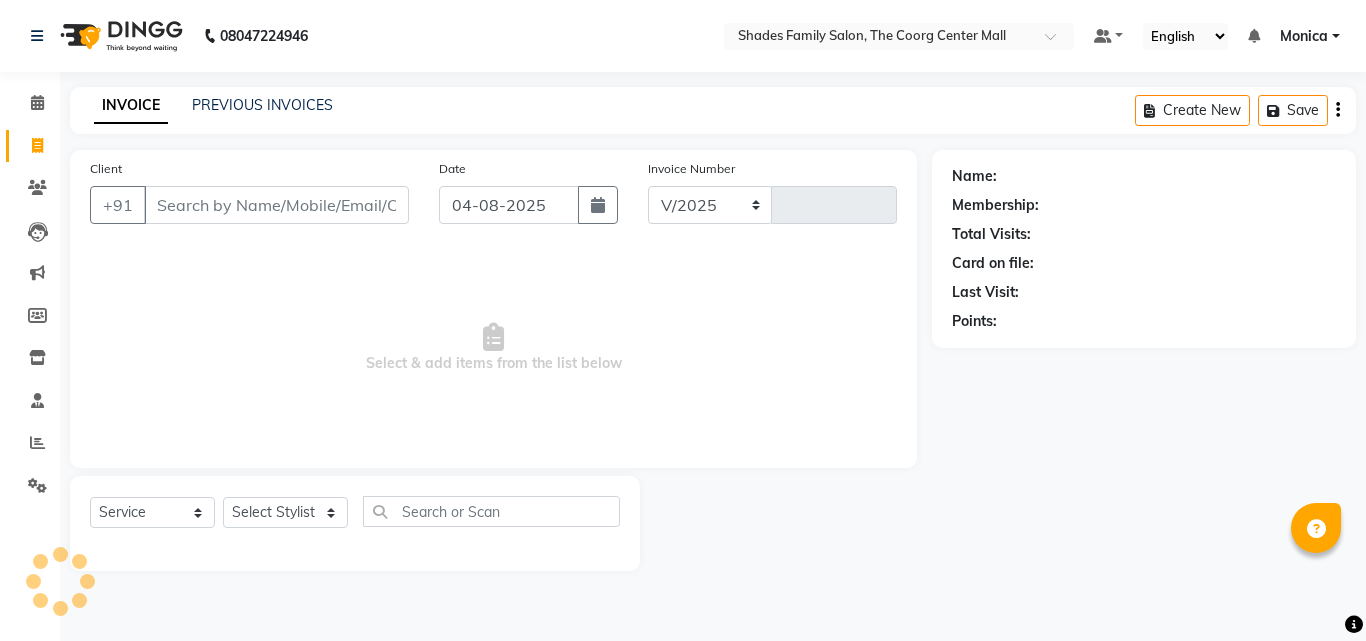 select on "7447" 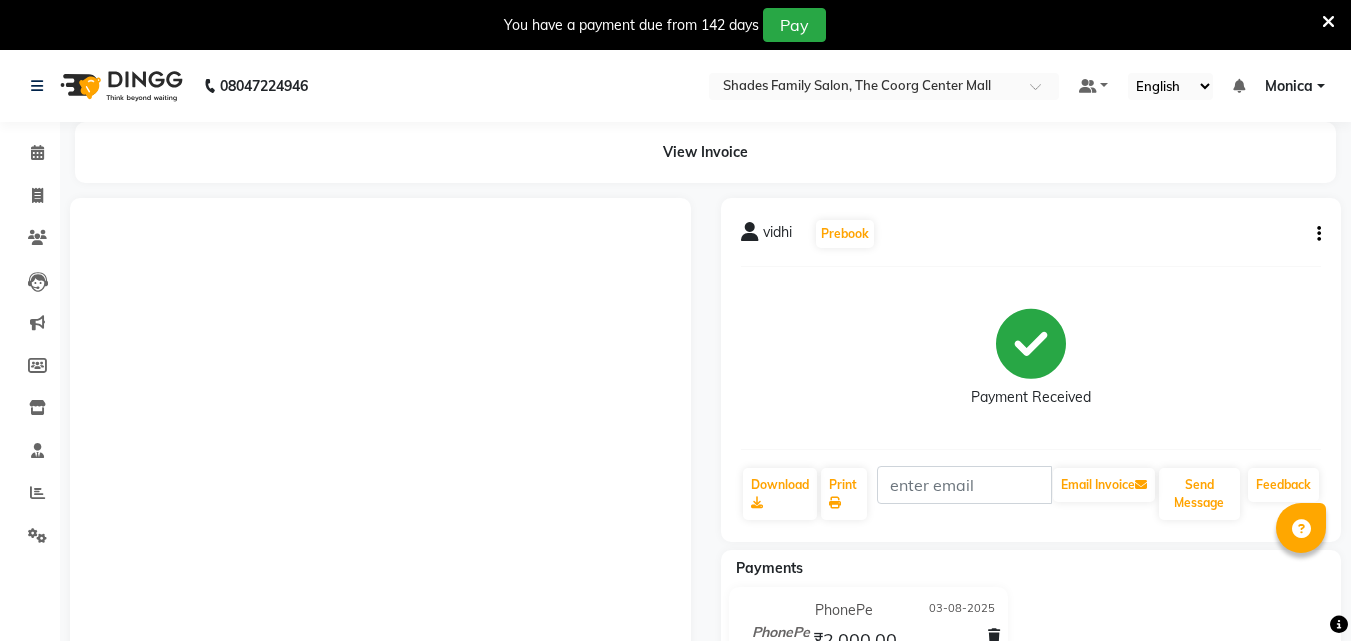 click at bounding box center [1328, 22] 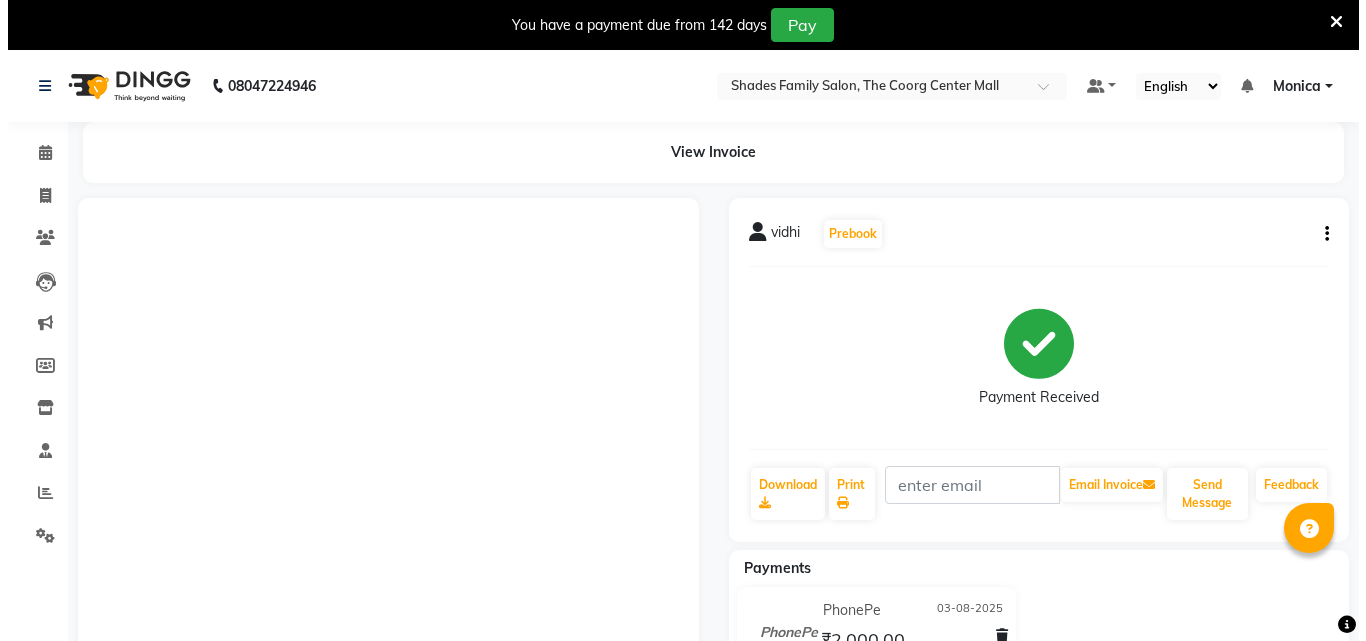 scroll, scrollTop: 0, scrollLeft: 0, axis: both 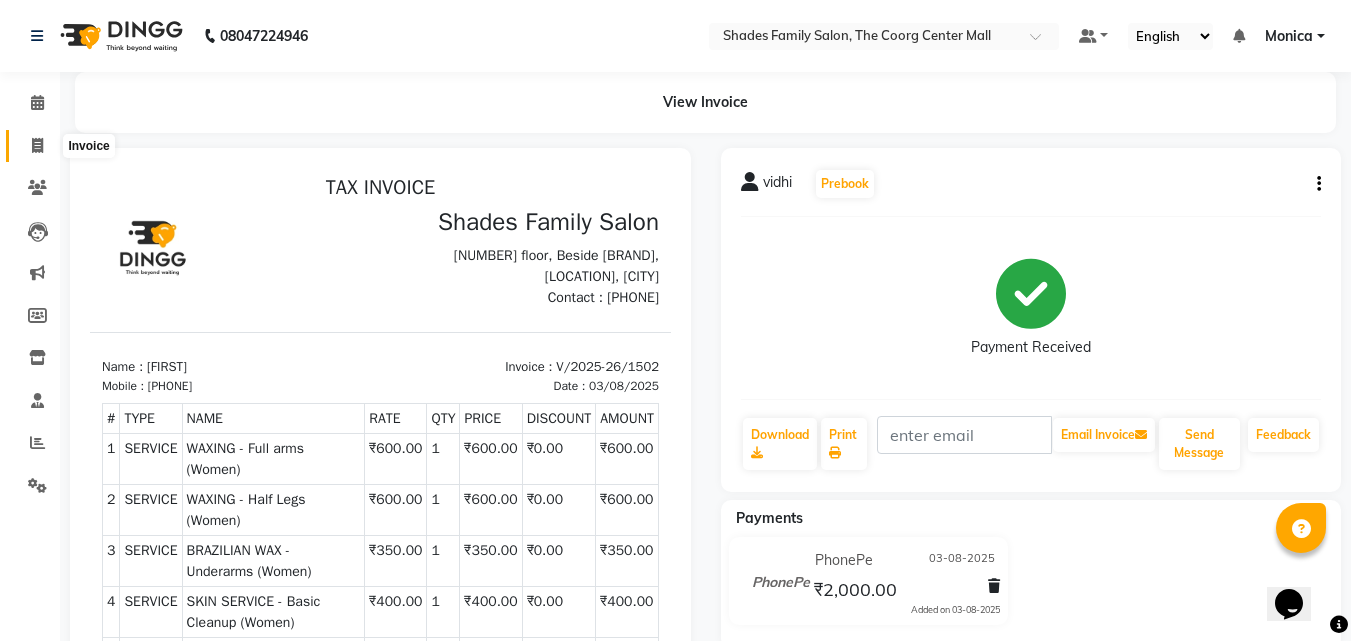 click 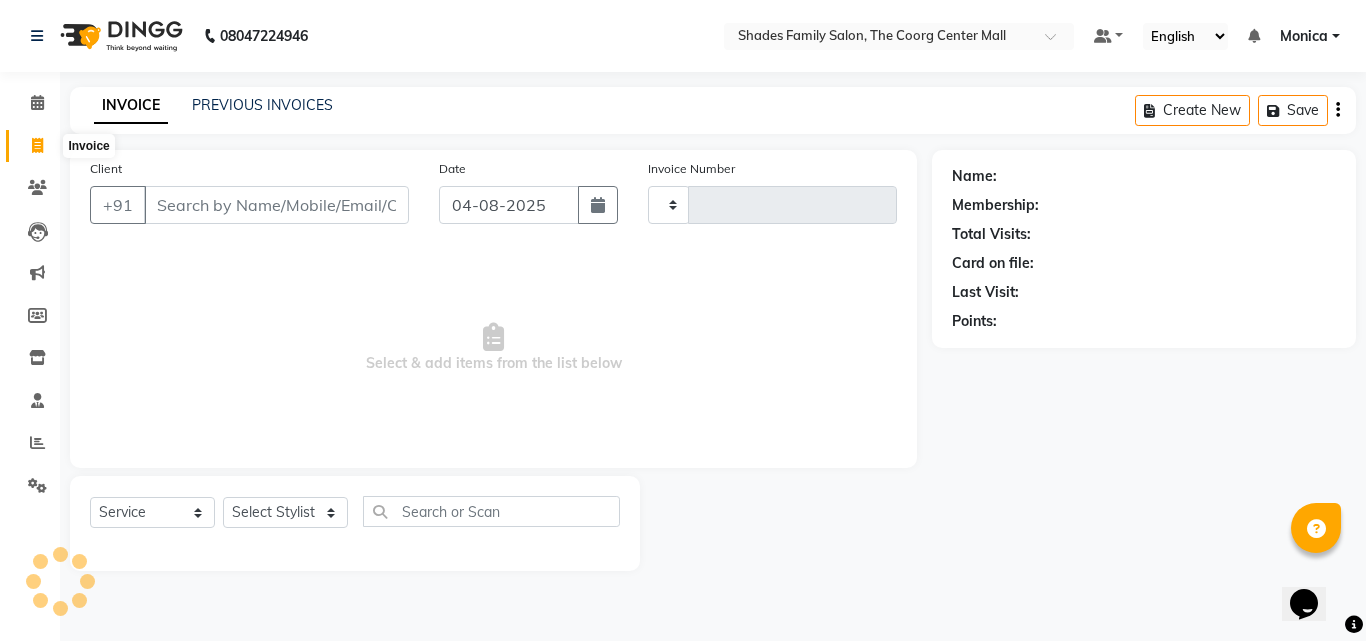 scroll, scrollTop: 0, scrollLeft: 0, axis: both 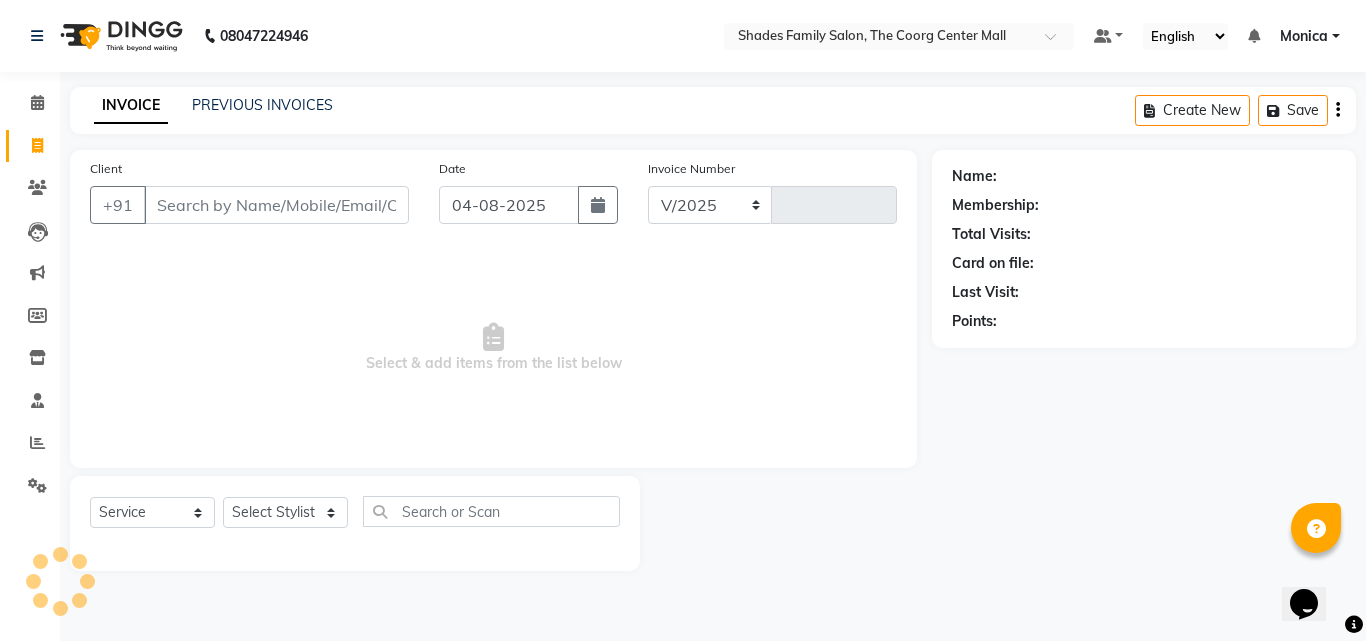select on "7447" 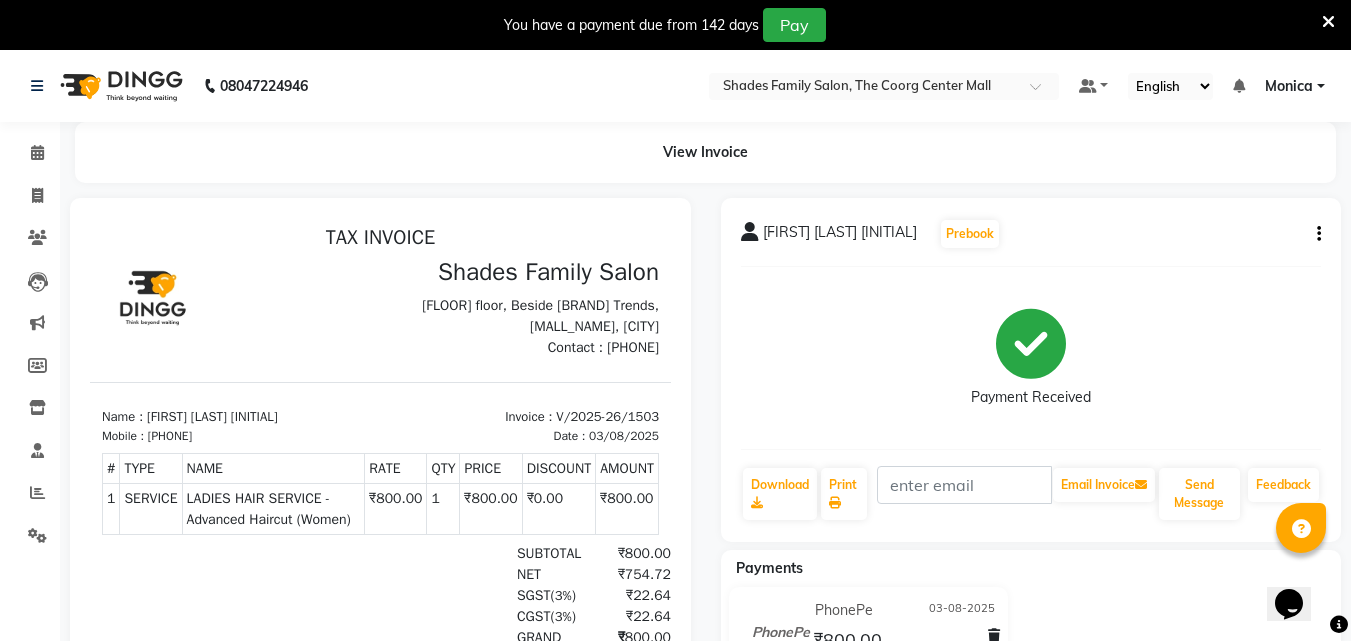 scroll, scrollTop: 0, scrollLeft: 0, axis: both 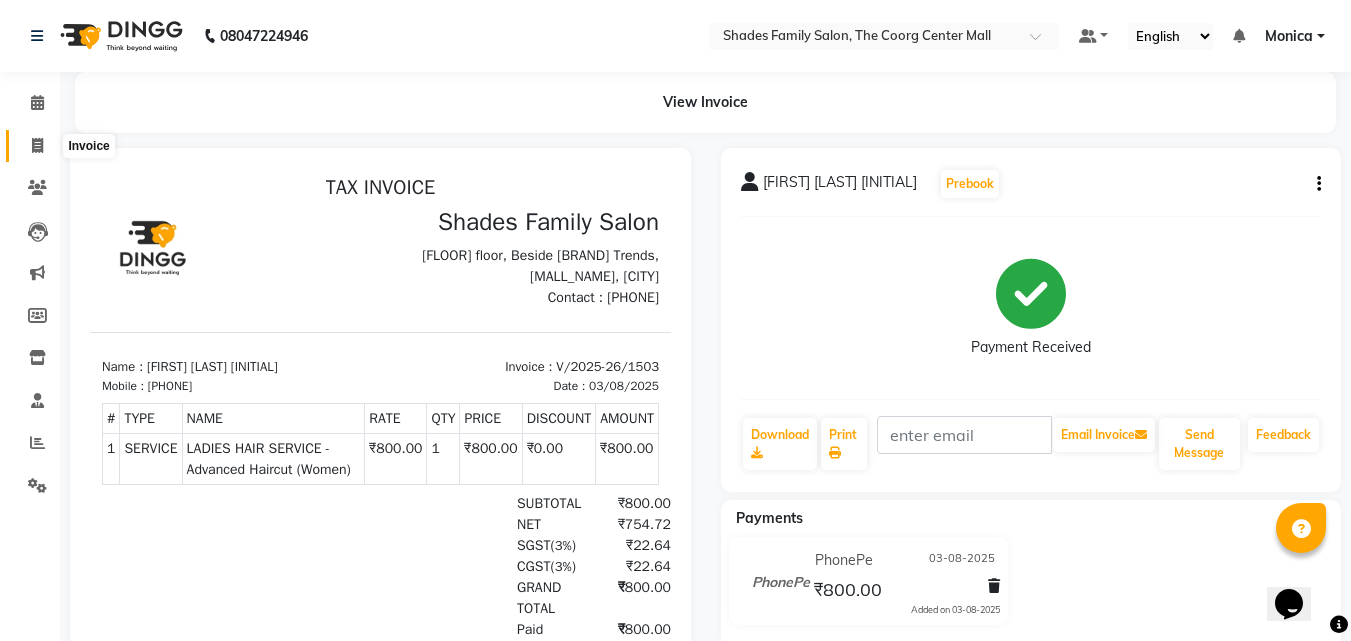 click 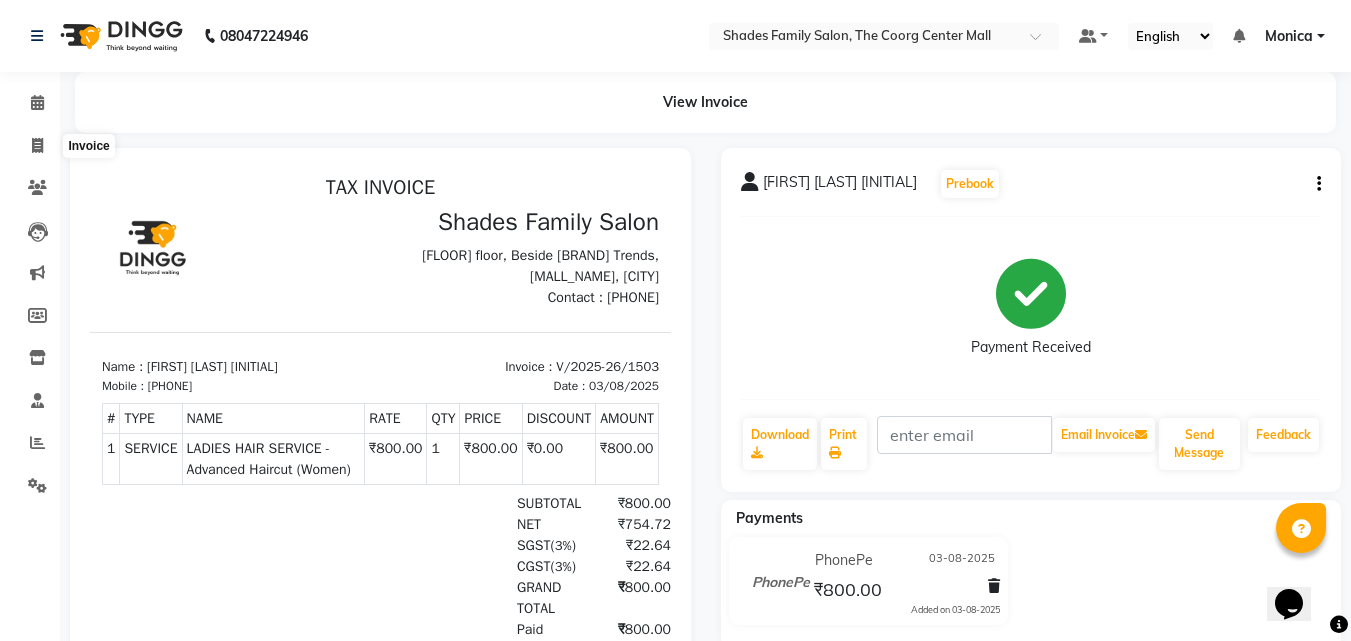 select on "service" 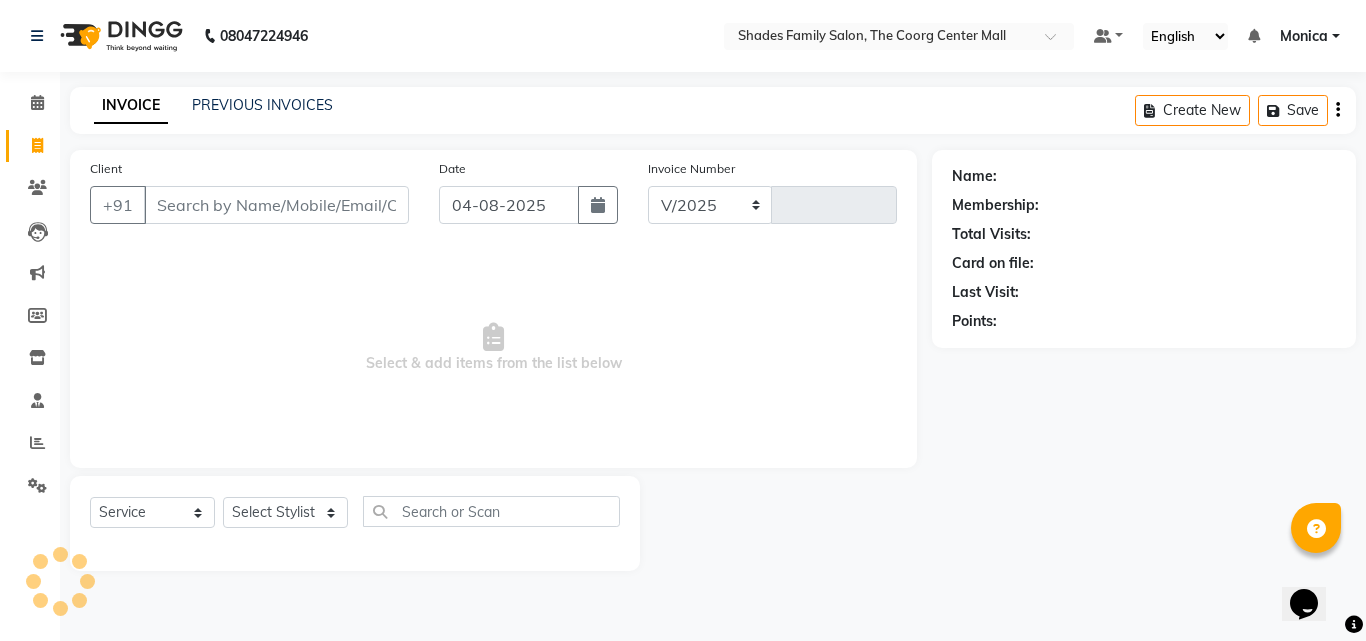 select on "7447" 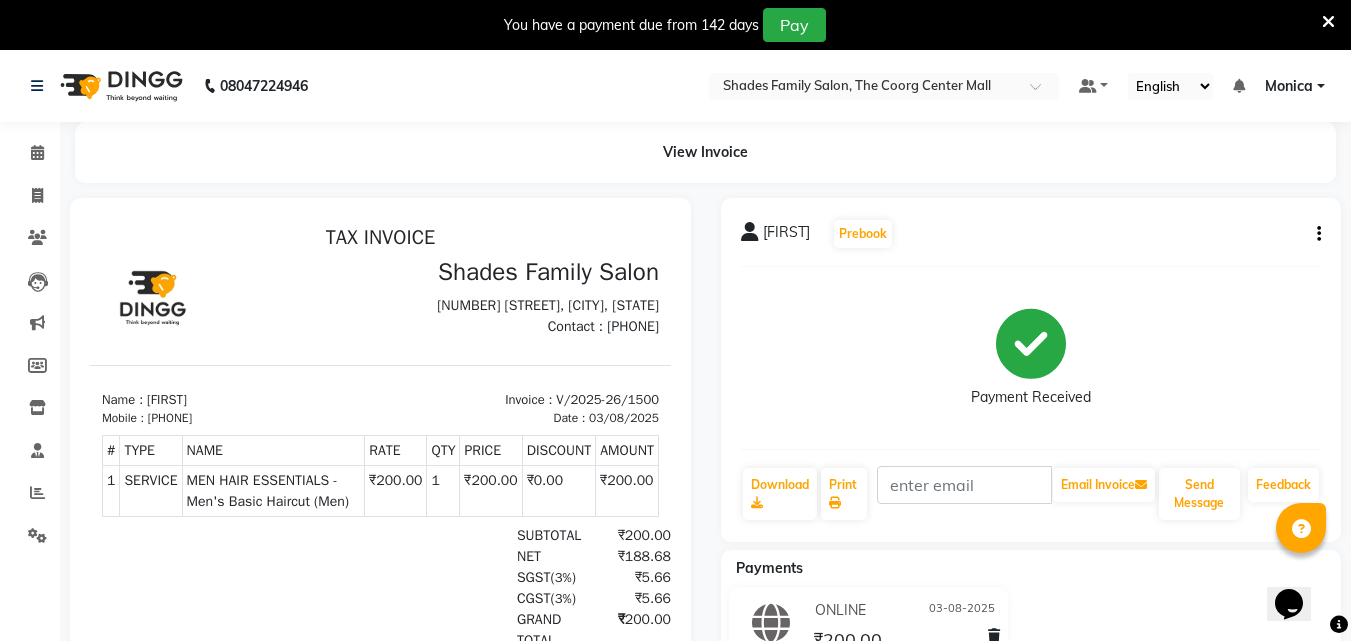 scroll, scrollTop: 0, scrollLeft: 0, axis: both 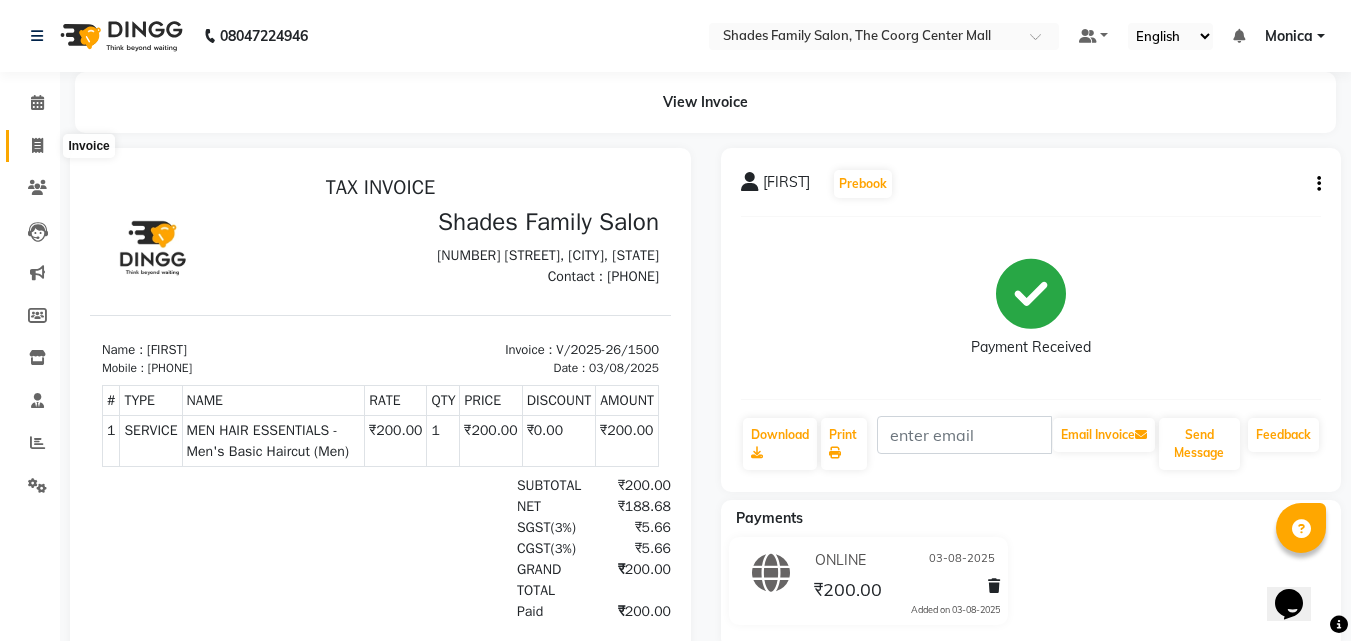 click 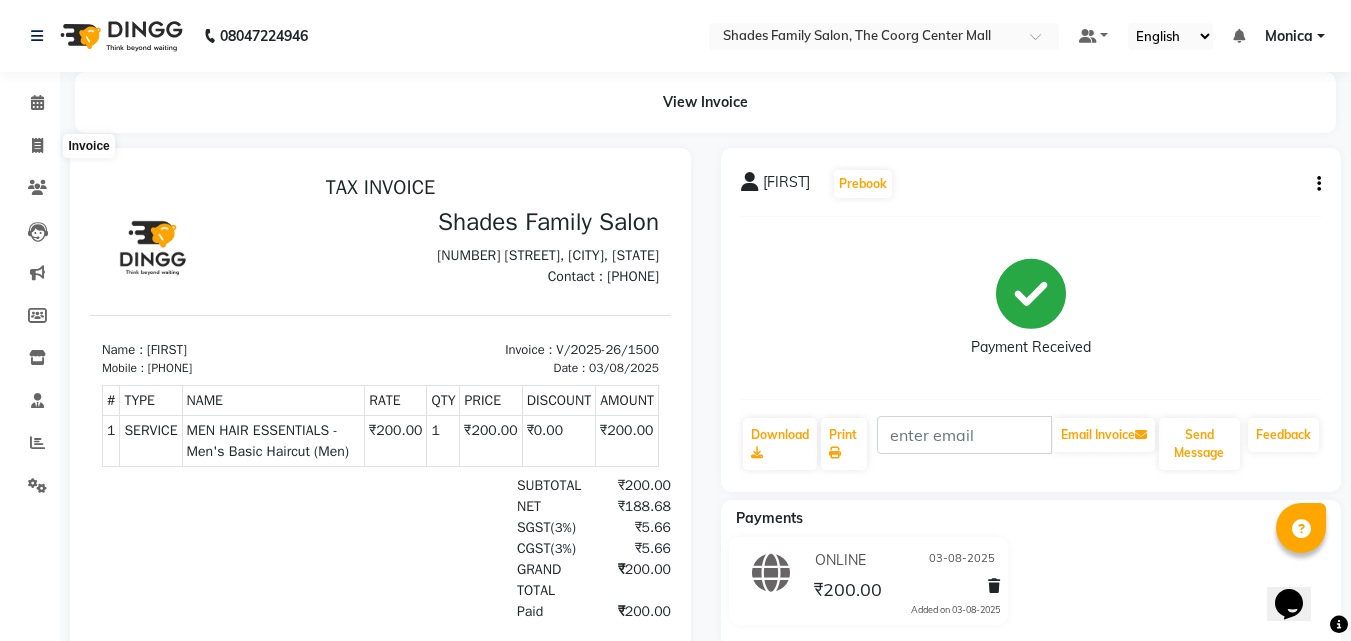select on "service" 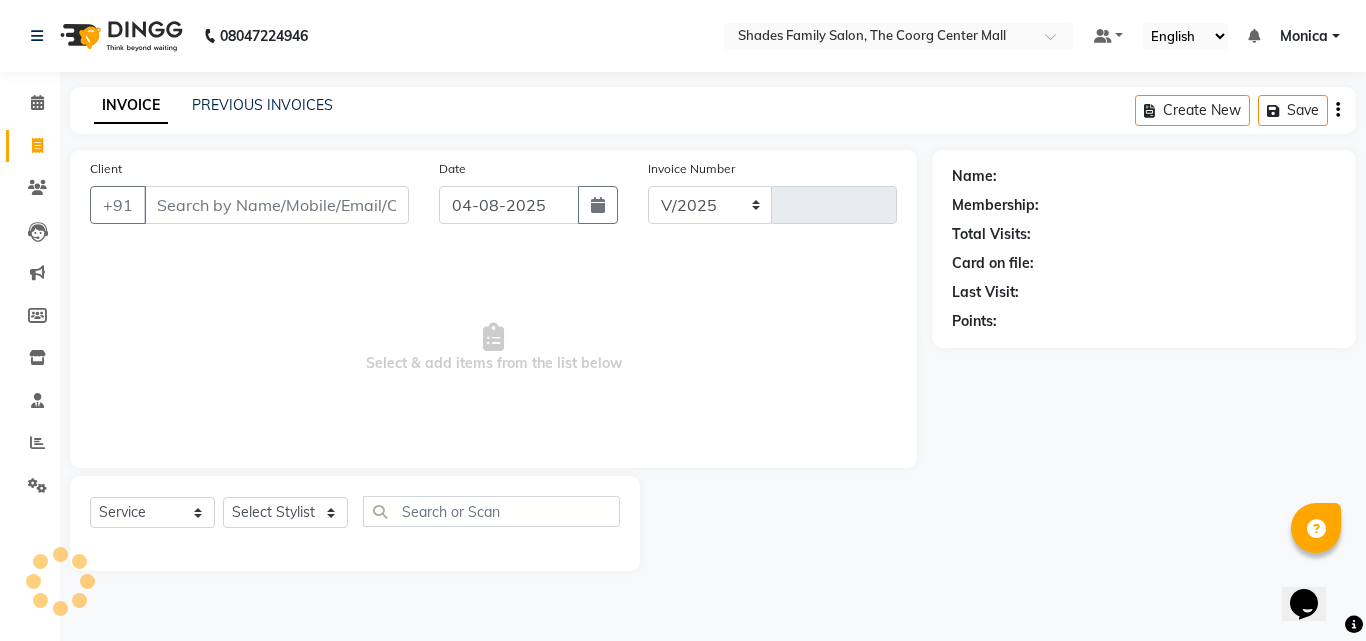 select on "7447" 